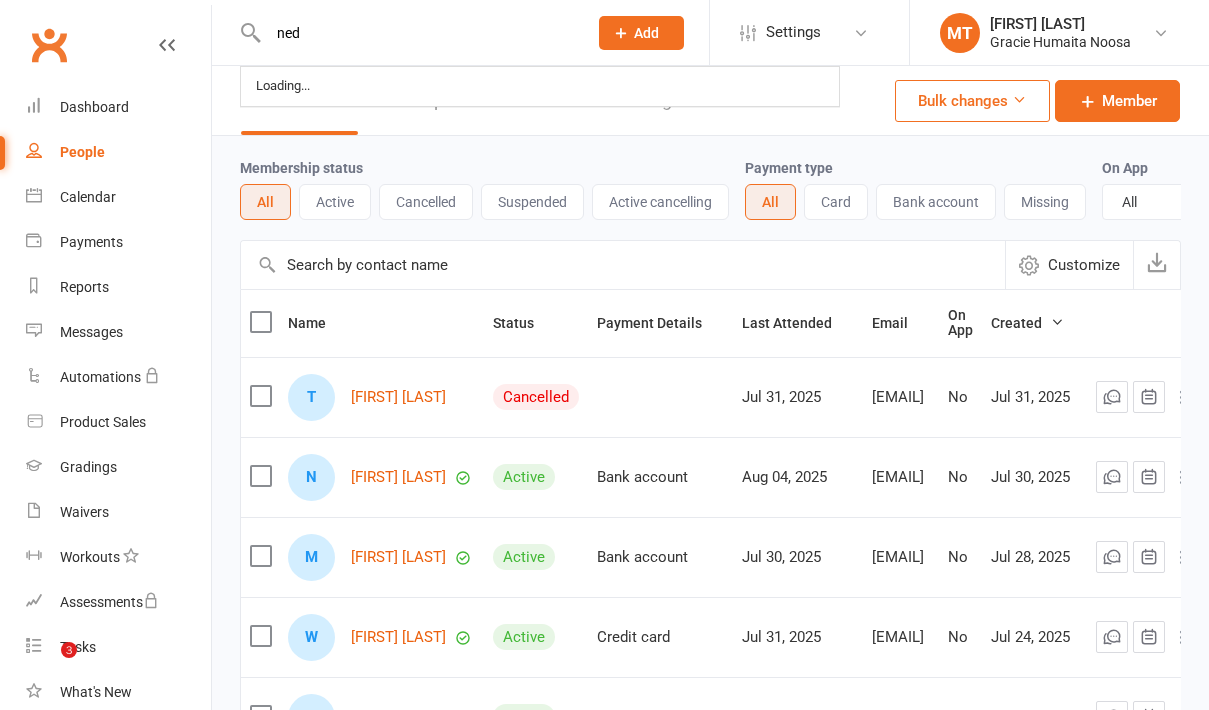 select on "100" 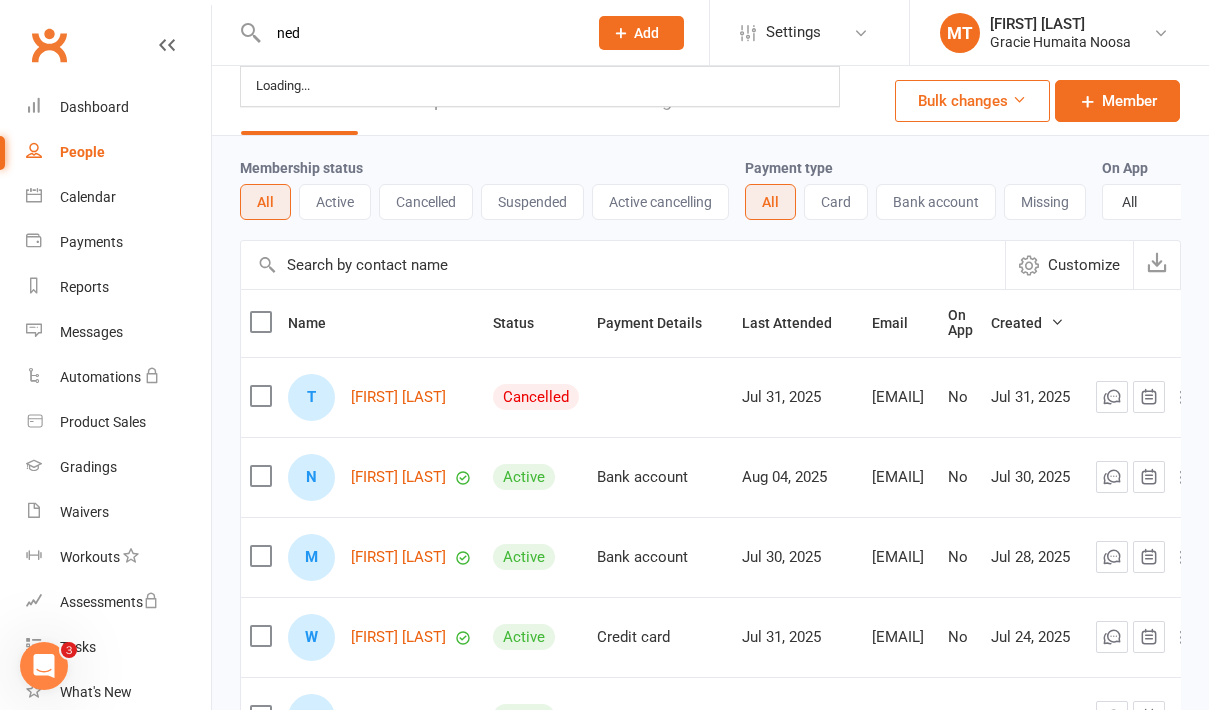 scroll, scrollTop: 0, scrollLeft: 0, axis: both 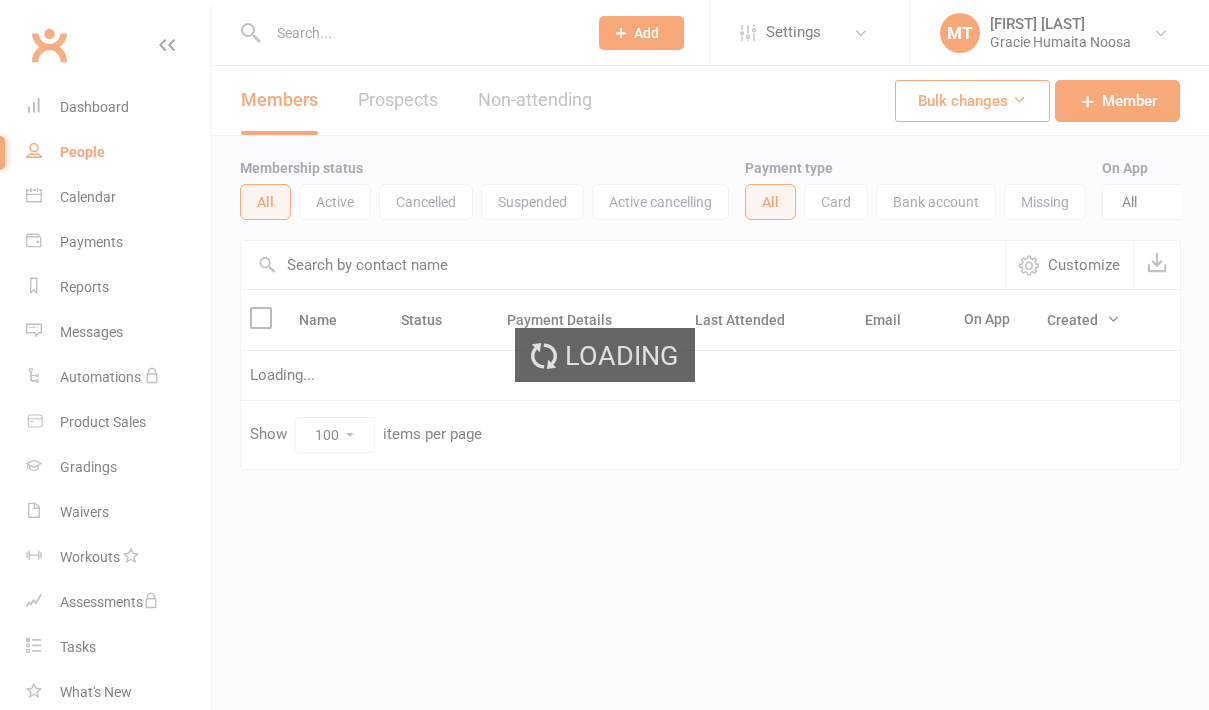 select on "100" 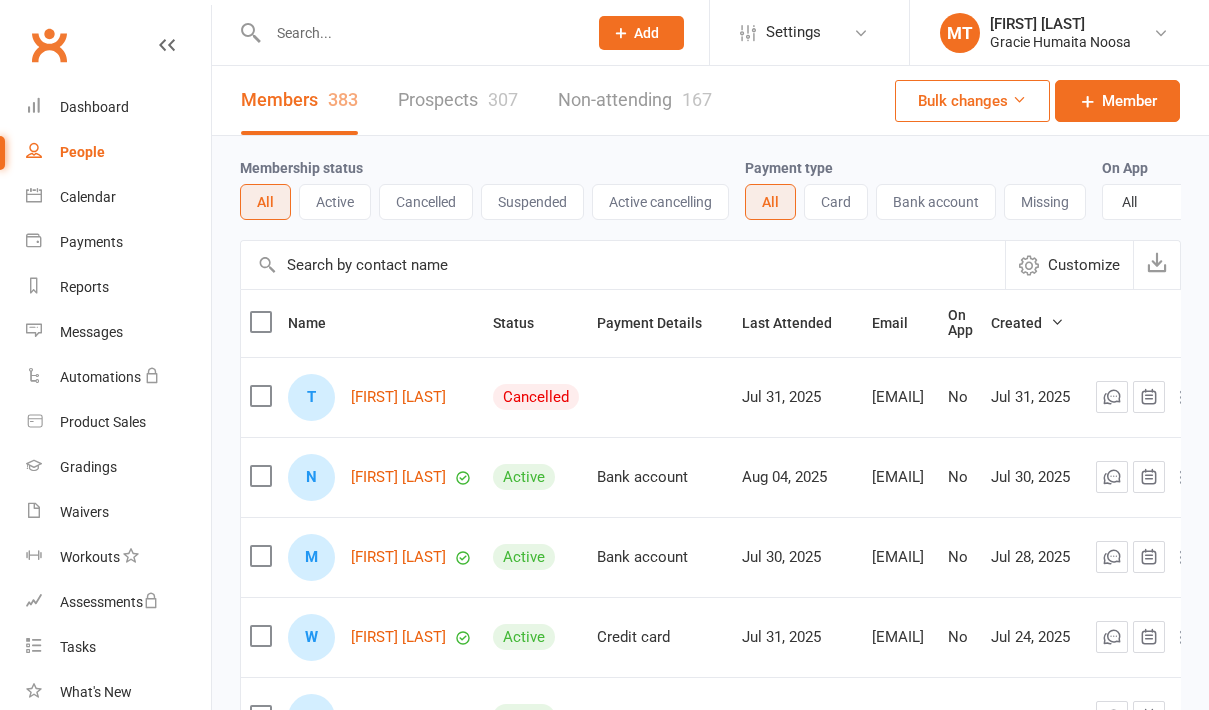 click at bounding box center (417, 33) 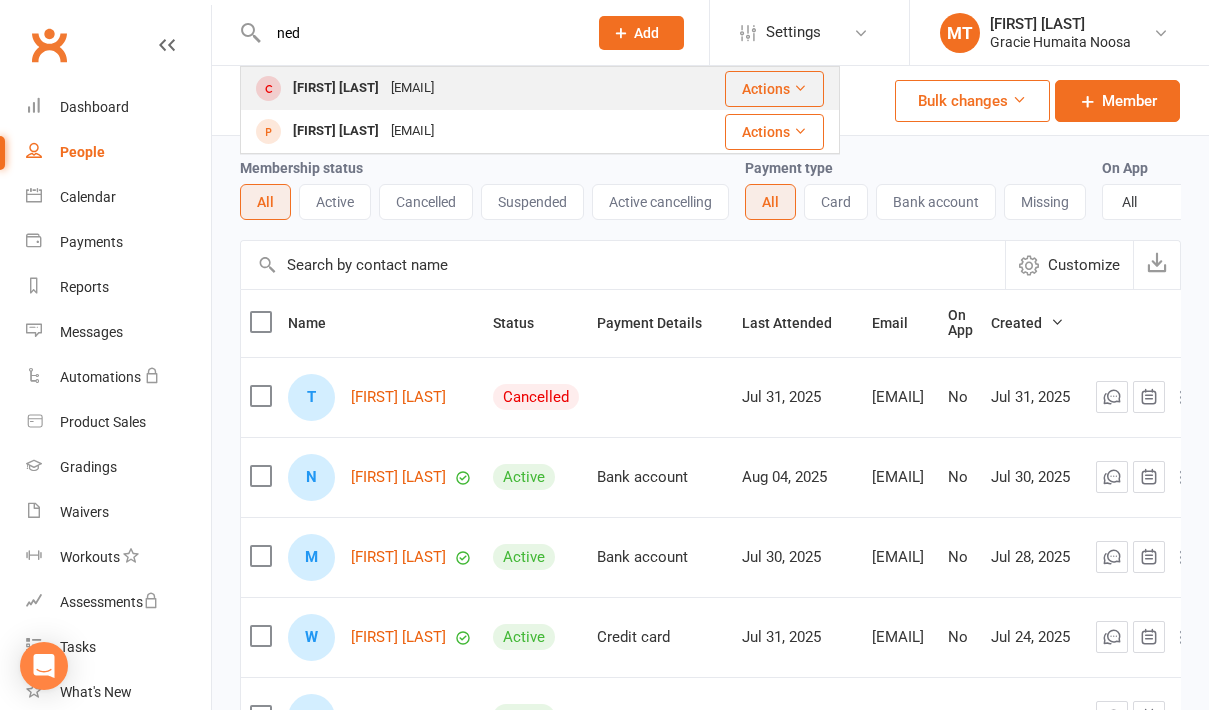 type on "ned" 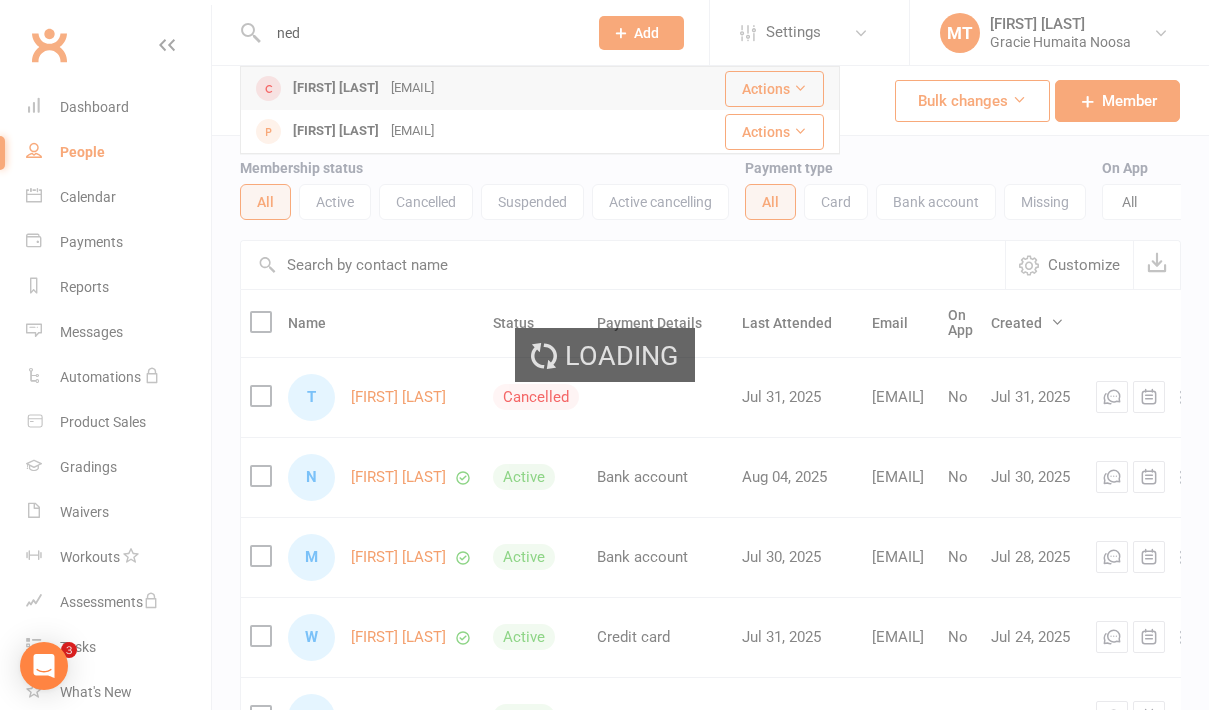type 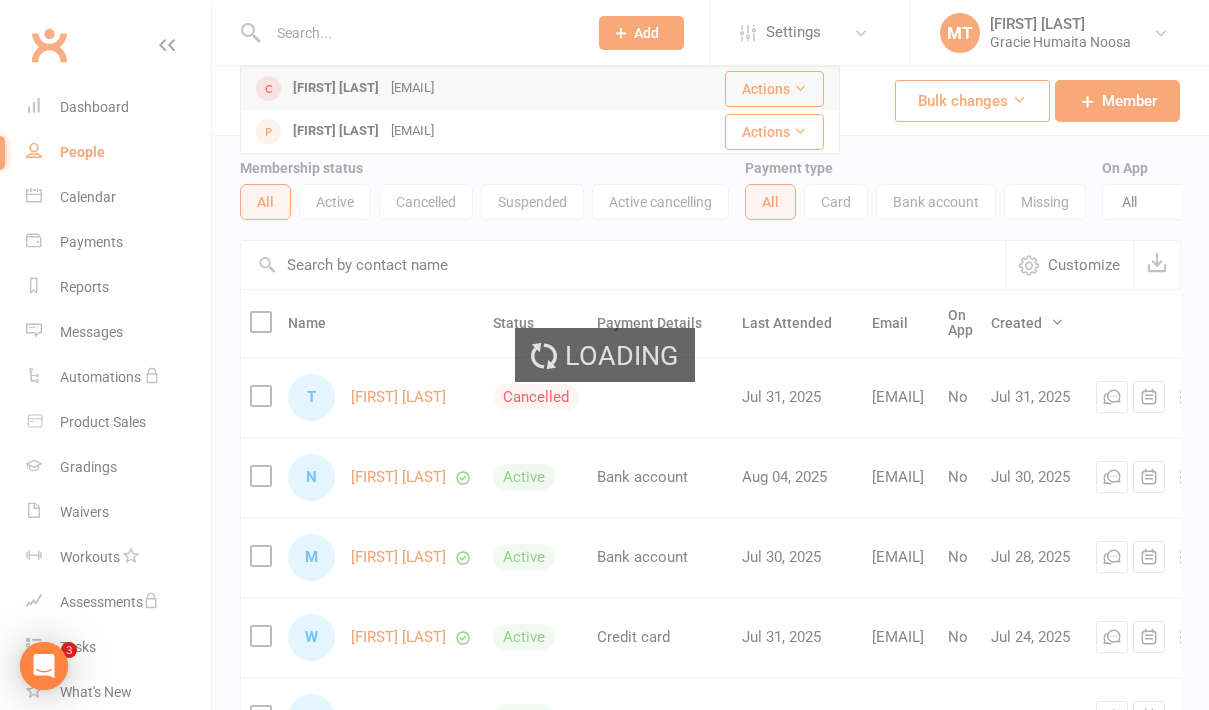 scroll, scrollTop: 0, scrollLeft: 0, axis: both 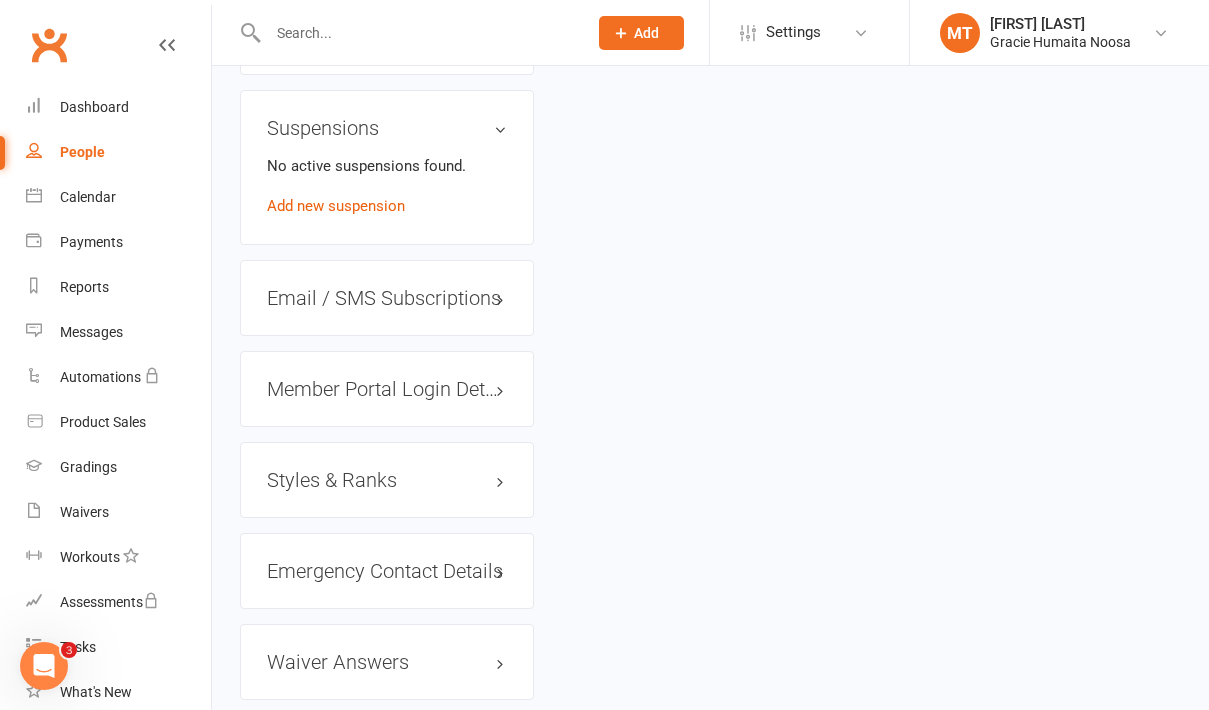 click on "Emergency Contact Details  edit" at bounding box center (387, 571) 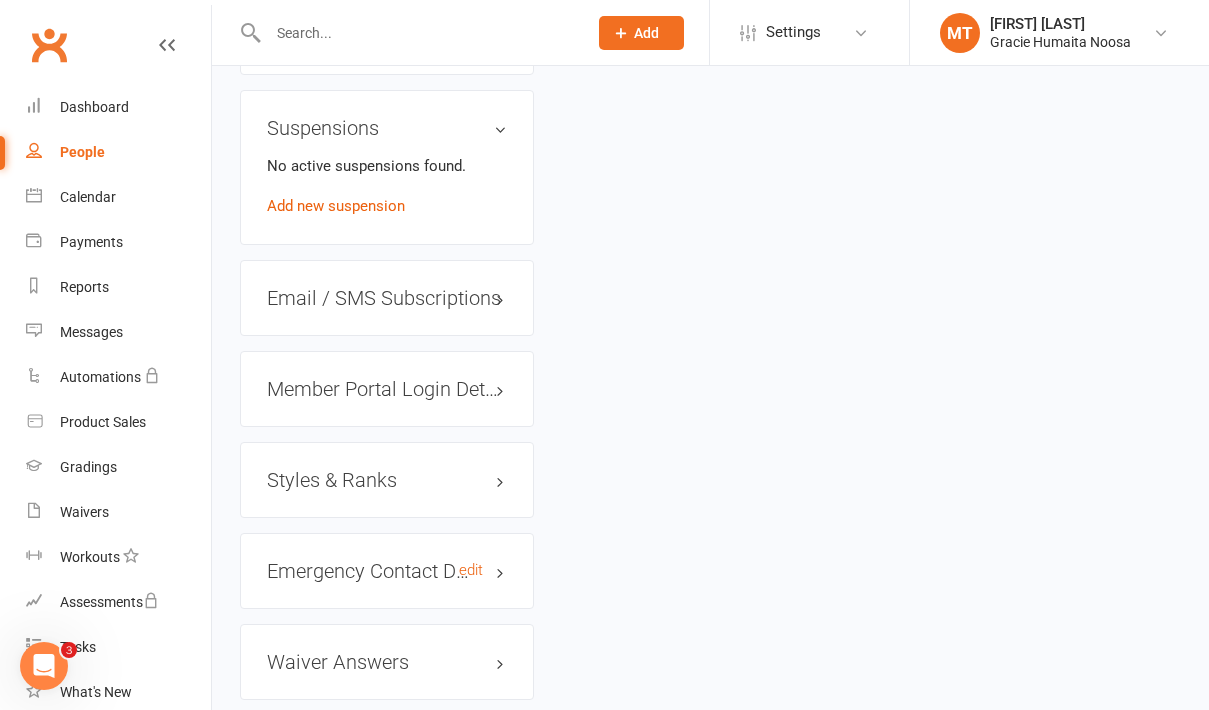 click on "Emergency Contact Details  edit" at bounding box center [387, 571] 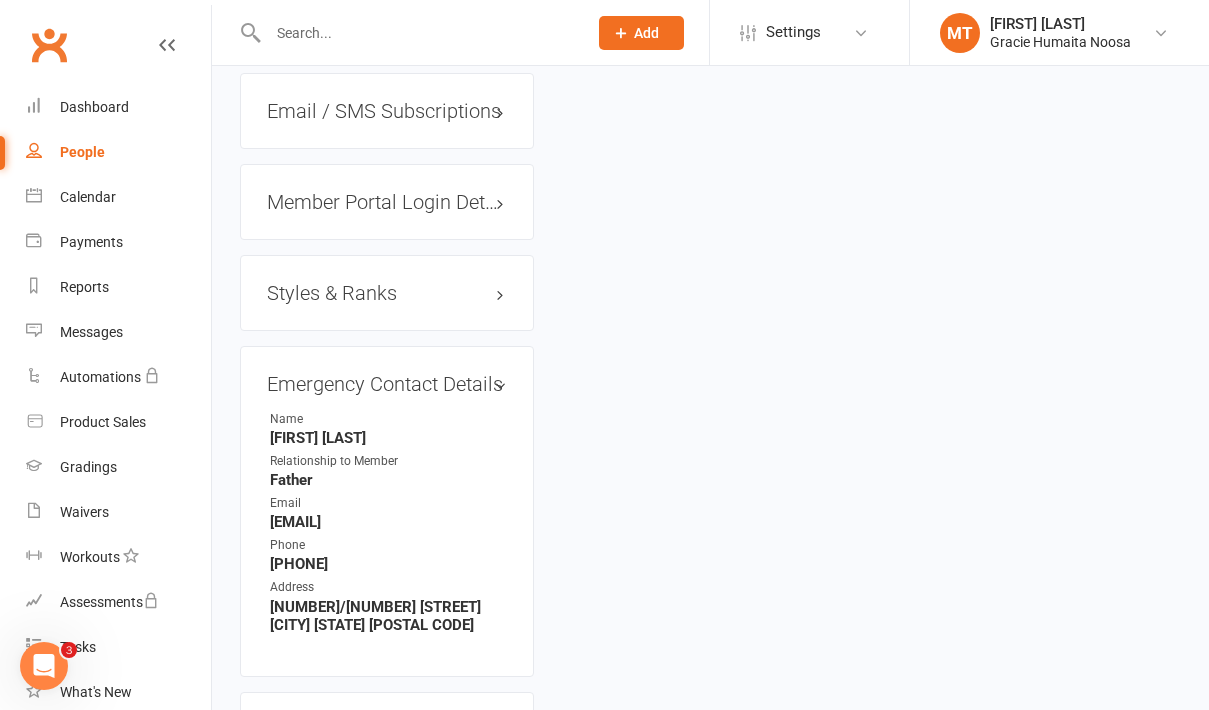 scroll, scrollTop: 1633, scrollLeft: 0, axis: vertical 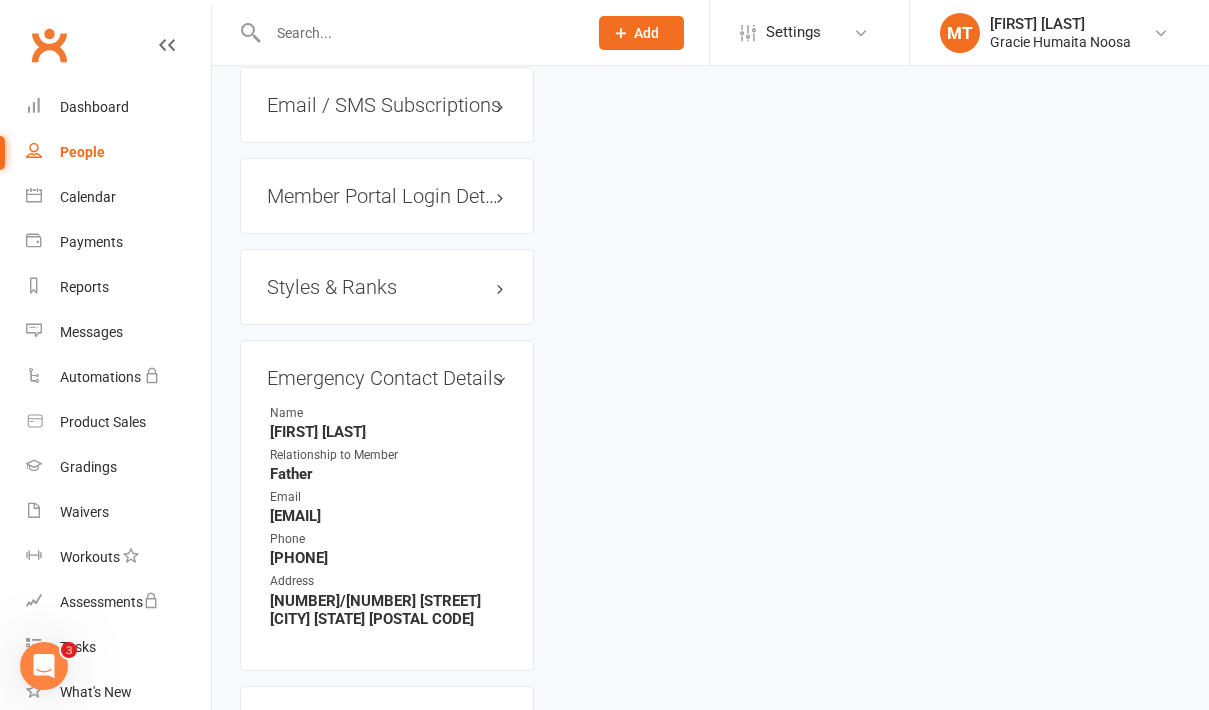 click on "[EMAIL]" at bounding box center [388, 516] 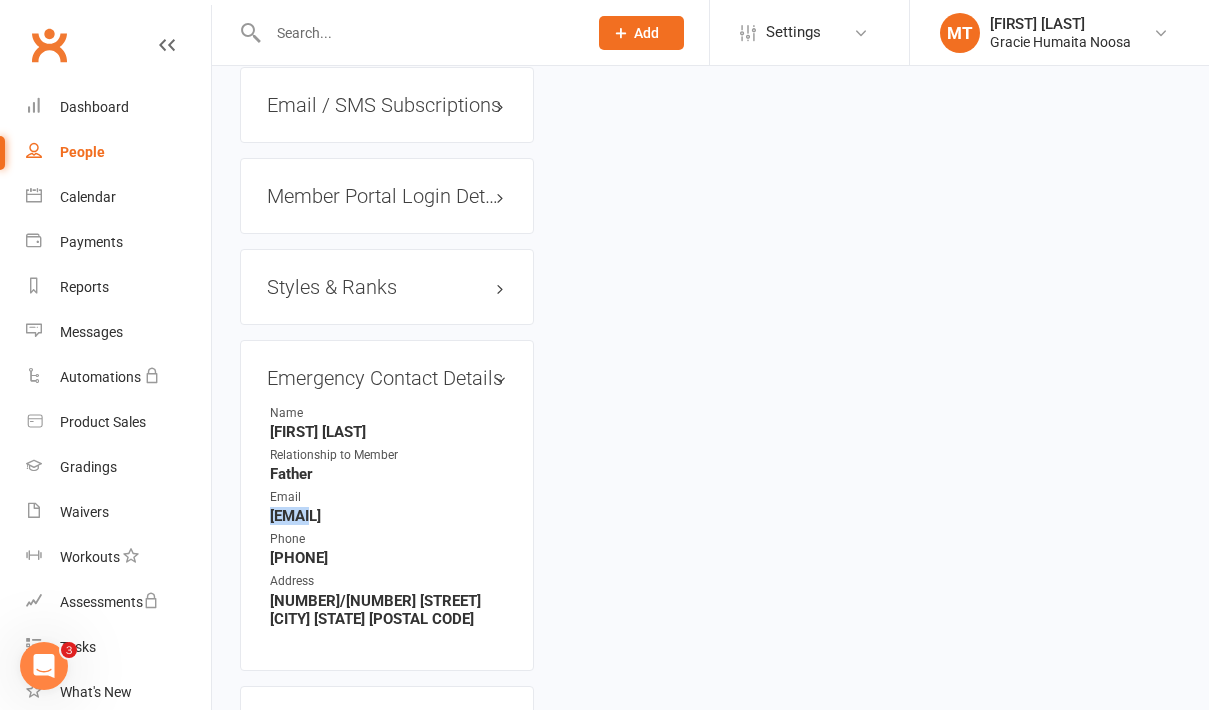 click on "[EMAIL]" at bounding box center [388, 516] 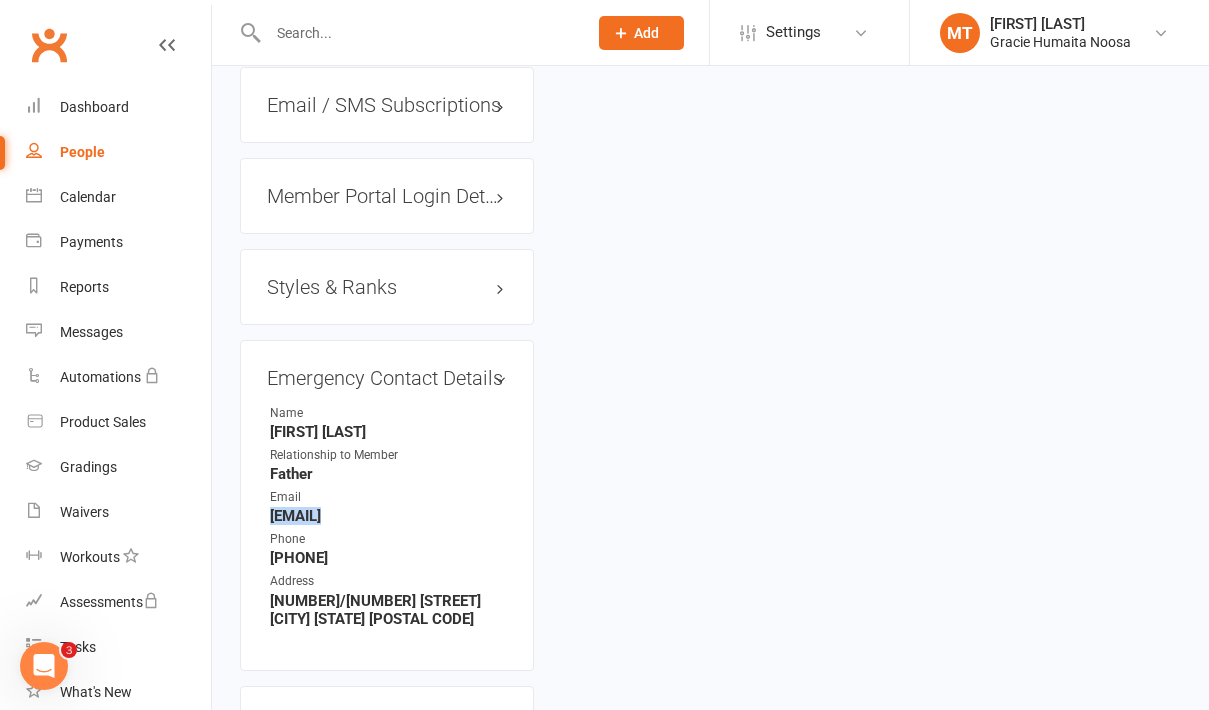 click on "[EMAIL]" at bounding box center (388, 516) 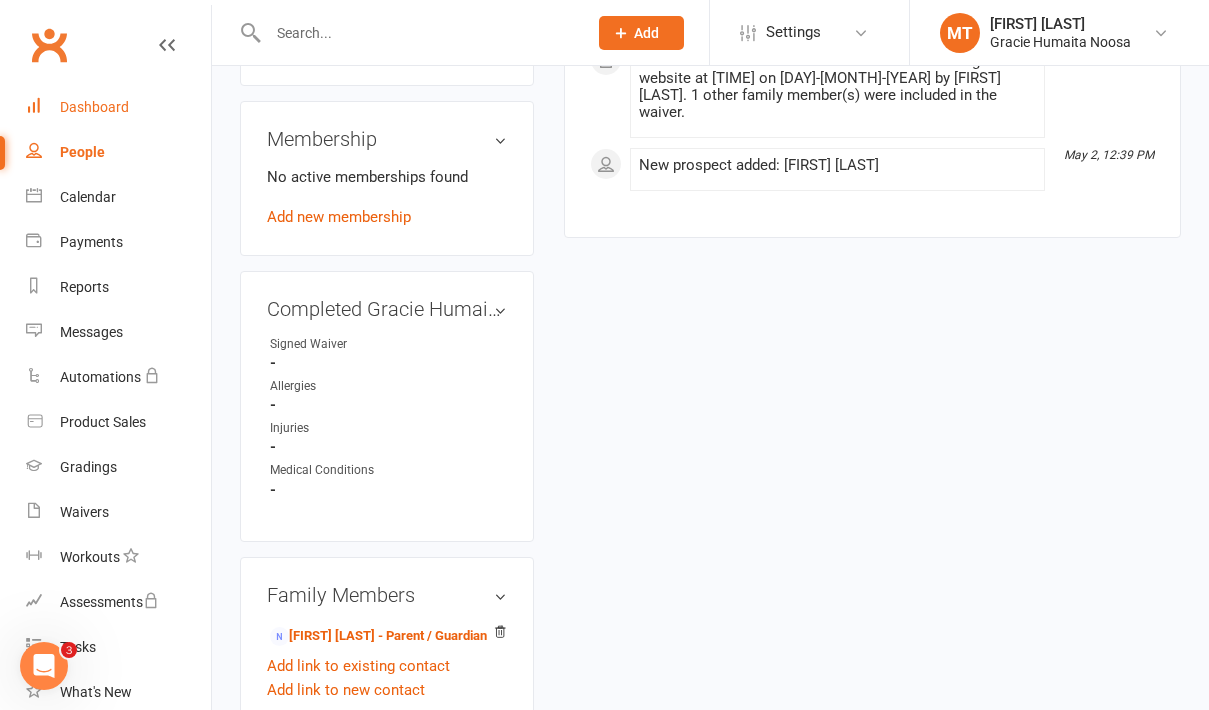scroll, scrollTop: 0, scrollLeft: 0, axis: both 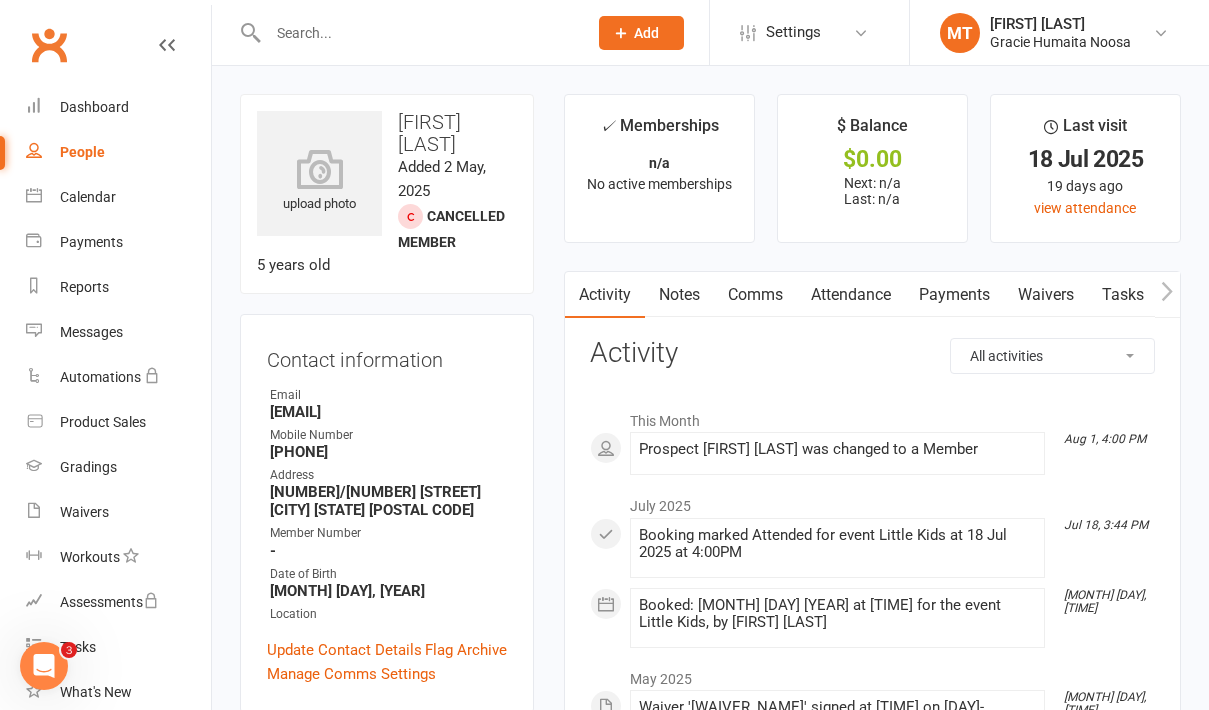 click on "People" at bounding box center (82, 152) 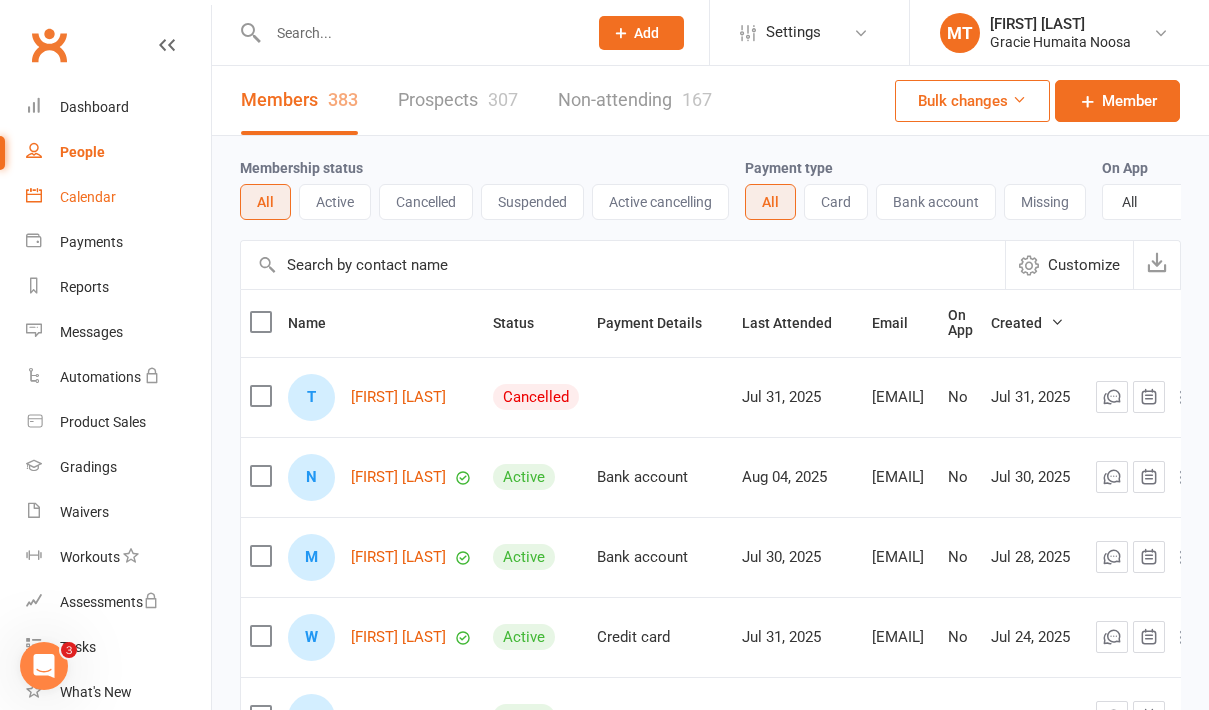 click on "Calendar" at bounding box center [88, 197] 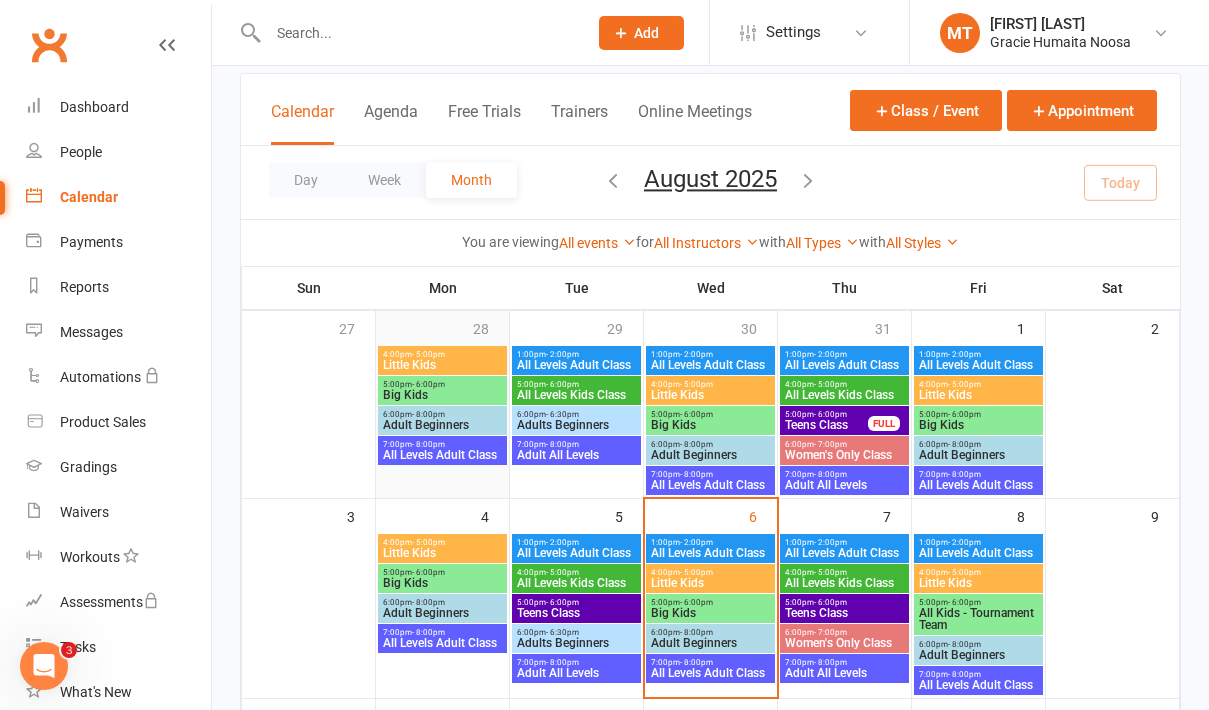 scroll, scrollTop: 115, scrollLeft: 0, axis: vertical 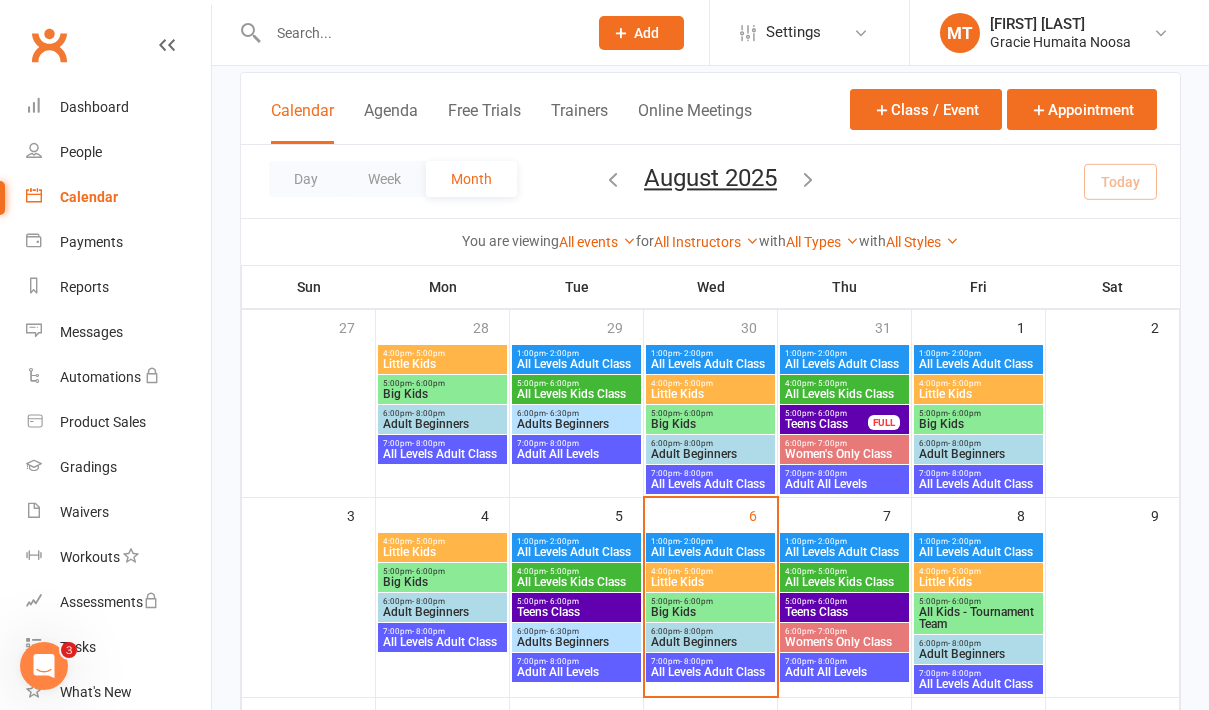 click on "All Levels Adult Class" at bounding box center [710, 552] 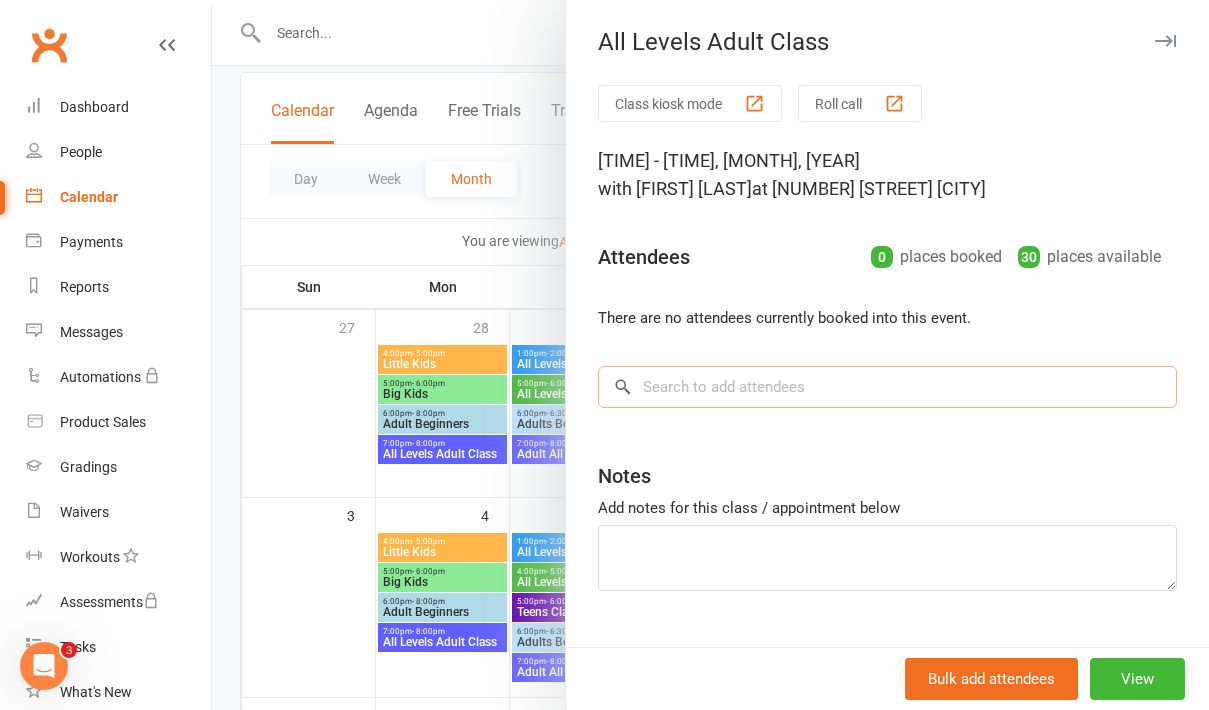 click at bounding box center (887, 387) 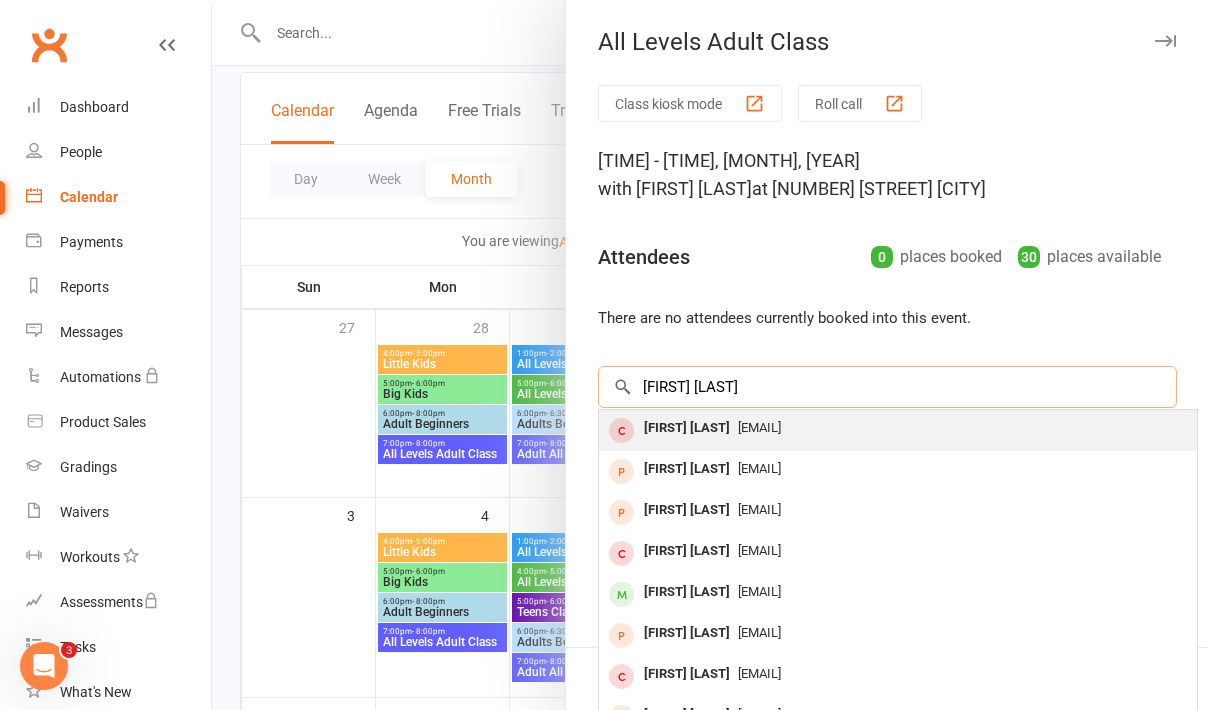 type on "[FIRST] [LAST]" 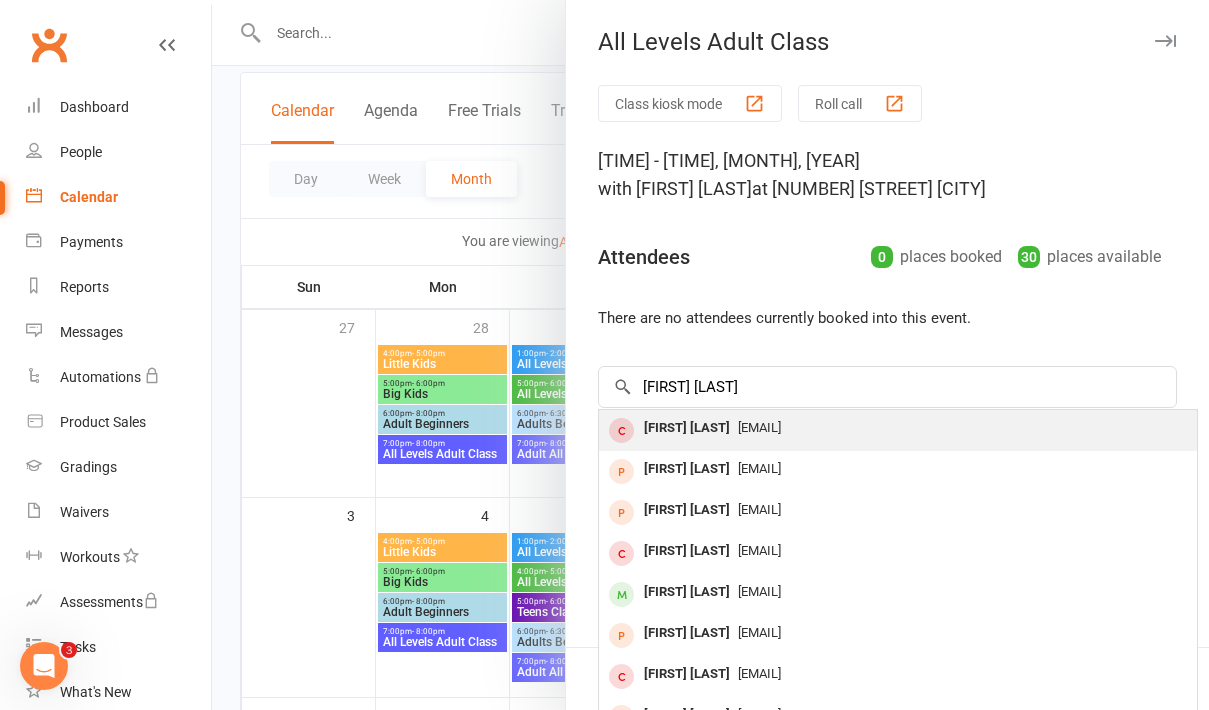 click on "[EMAIL]" at bounding box center [759, 427] 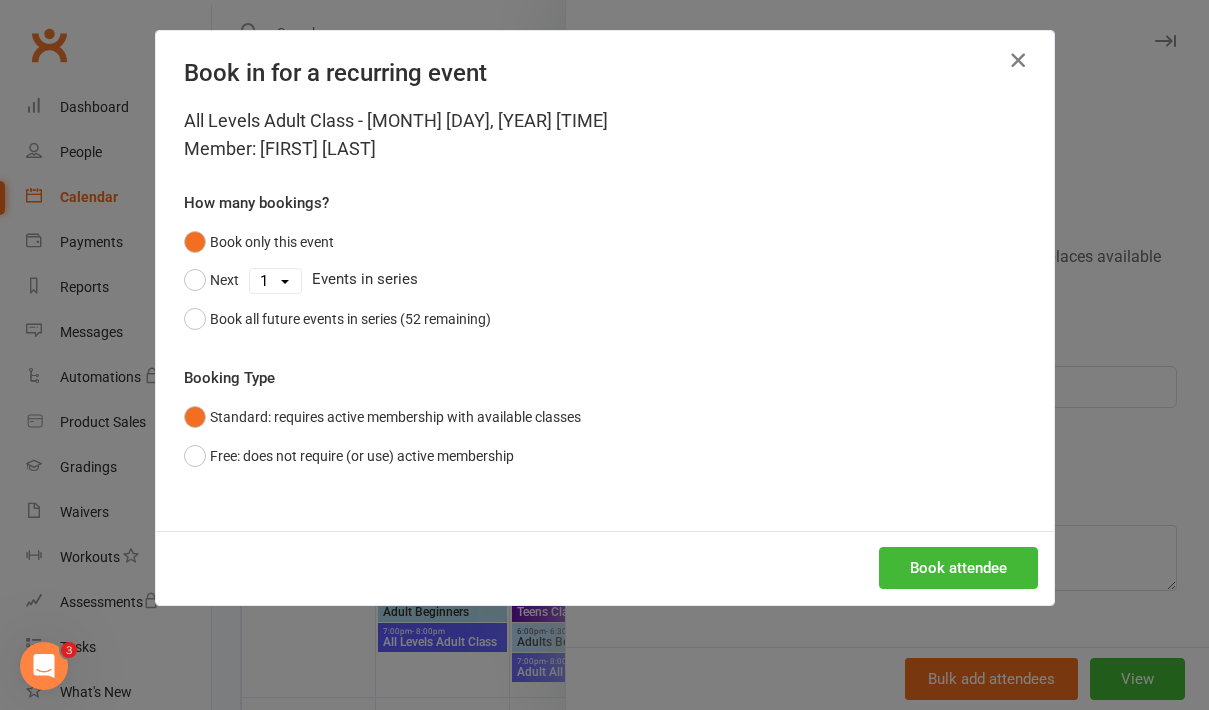 click at bounding box center [1018, 60] 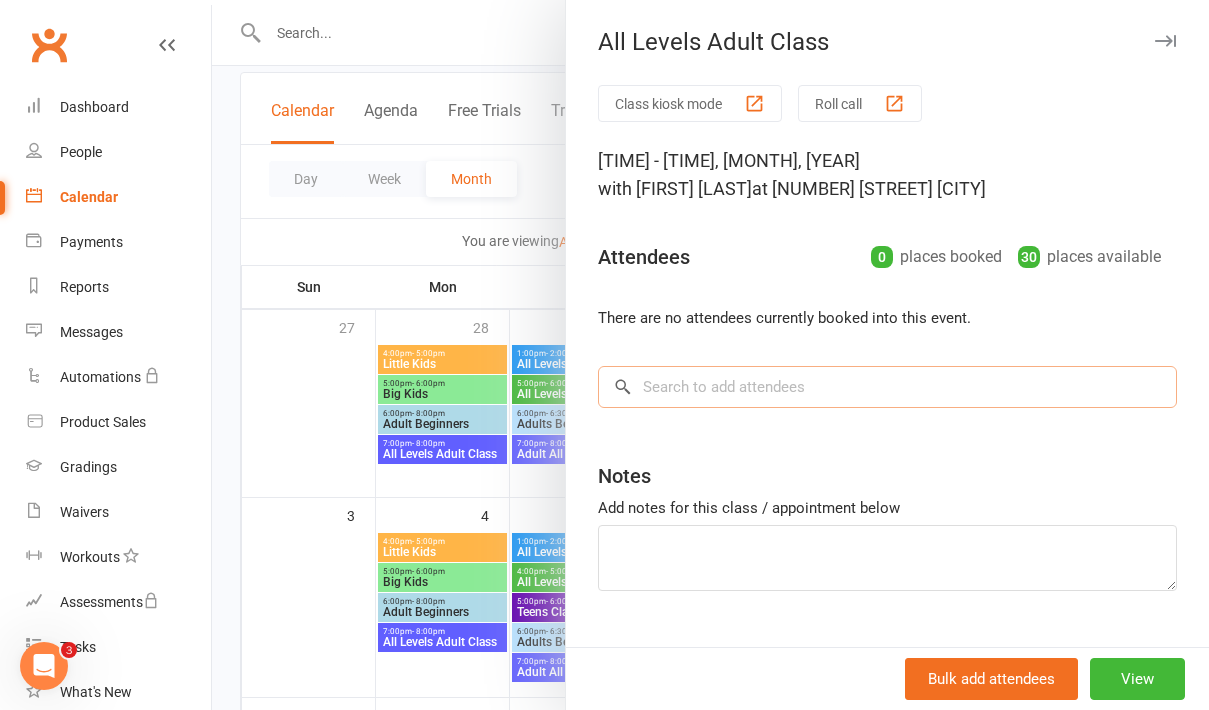 click at bounding box center (887, 387) 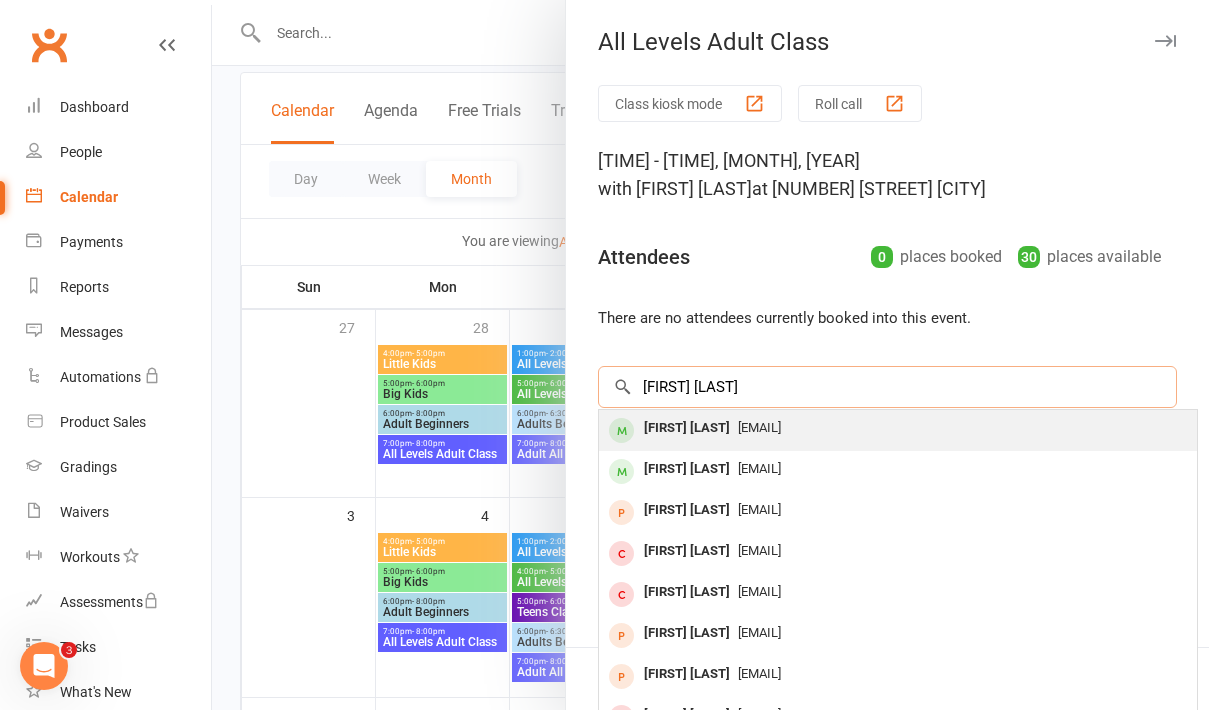 type on "[FIRST] [LAST]" 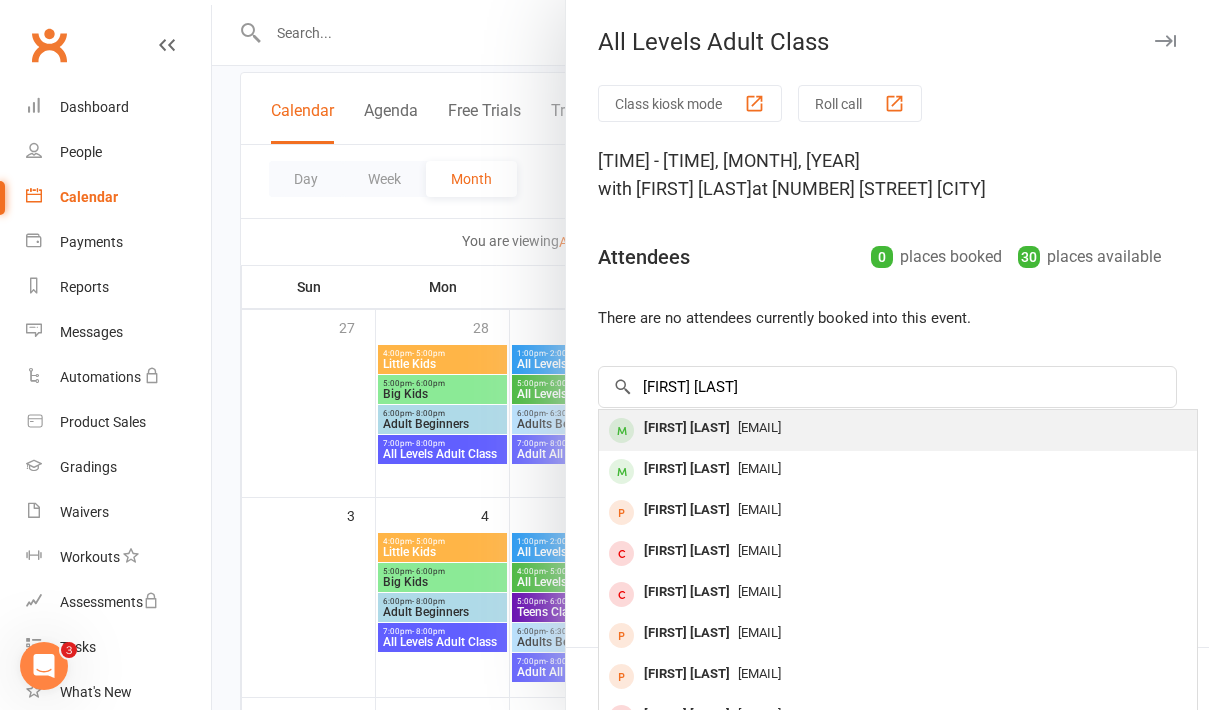 click on "[EMAIL]" at bounding box center (759, 427) 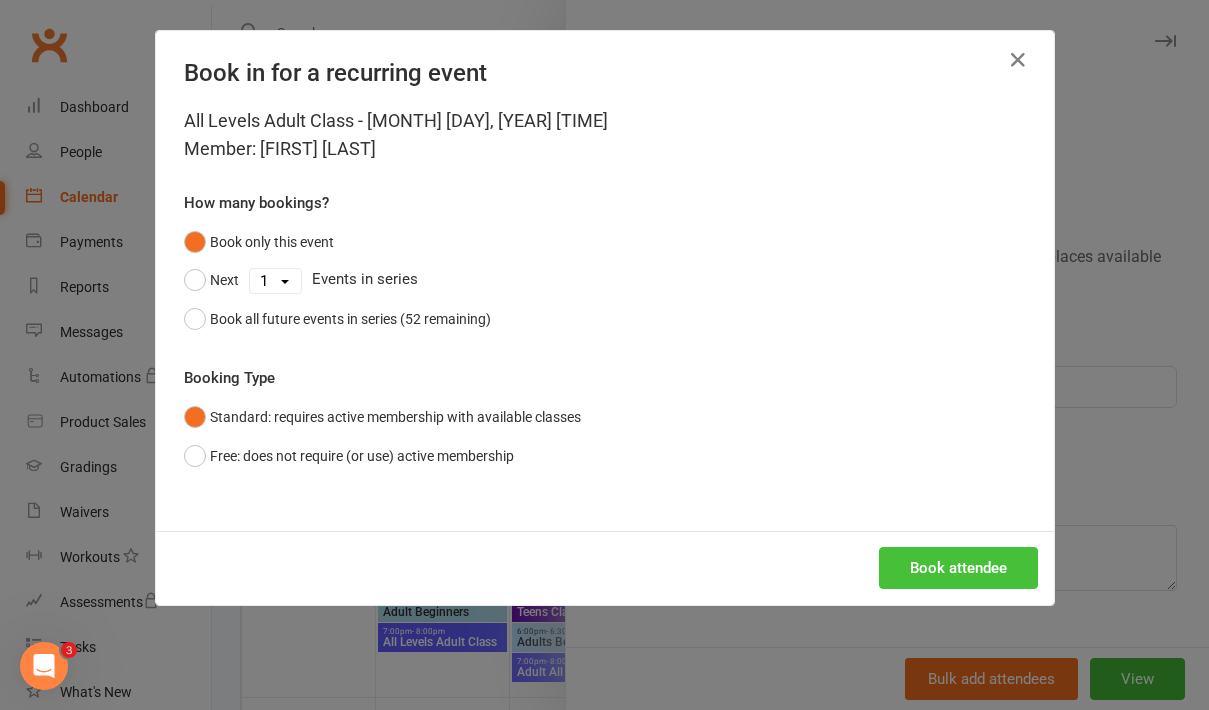 click on "Book attendee" at bounding box center (958, 568) 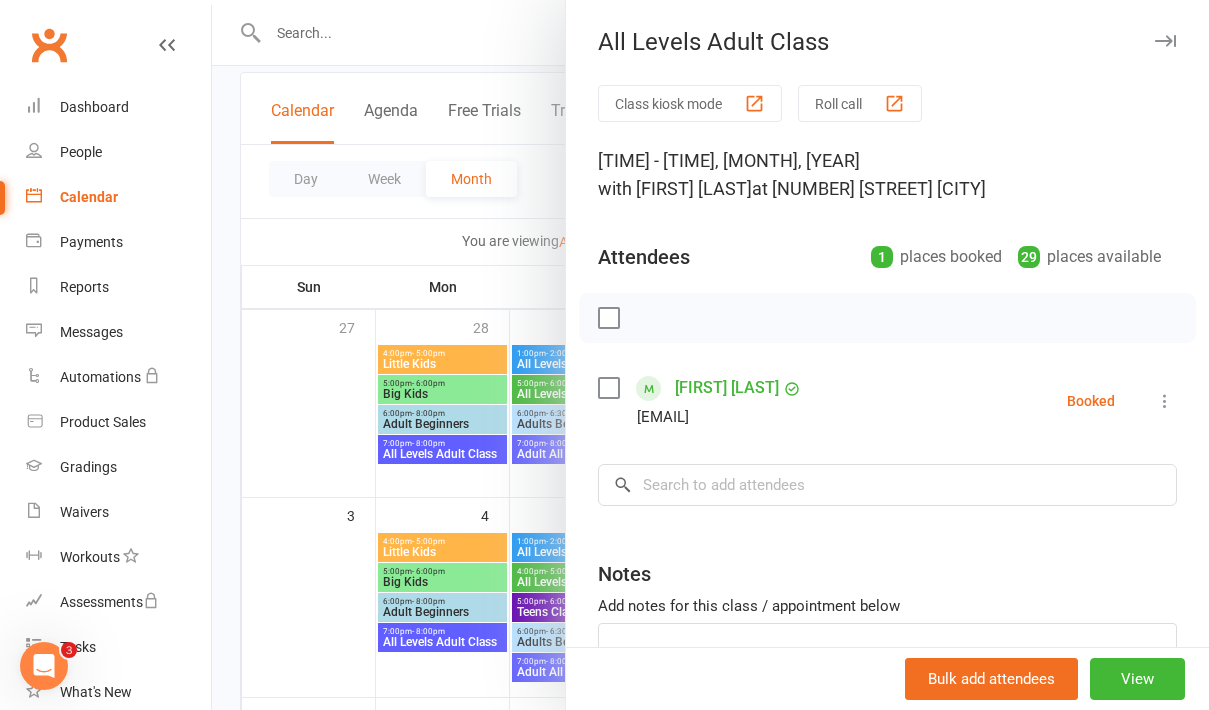 click on "Class kiosk mode  Roll call  1:00 PM - 2:00 PM, Wednesday, August, 6, 2025 with [FIRST] [LAST]  at  4 Project Ave [CITY]  Attendees  1  places booked 29  places available   [FIRST] [LAST]  [EMAIL] Booked More info  Remove  Check in  Mark absent  Send message  All bookings for series  × No results [FIRST] [LAST] [EMAIL] [FIRST] [LAST] [EMAIL] [FIRST] [LAST] [EMAIL] [FIRST] [LAST] [EMAIL] [FIRST] [LAST] [EMAIL] [FIRST] [LAST] [EMAIL] [FIRST] [LAST] [EMAIL] [FIRST] [LAST] [EMAIL] [FIRST] [LAST] [EMAIL]
Notes  Add notes for this class / appointment below" at bounding box center (887, 437) 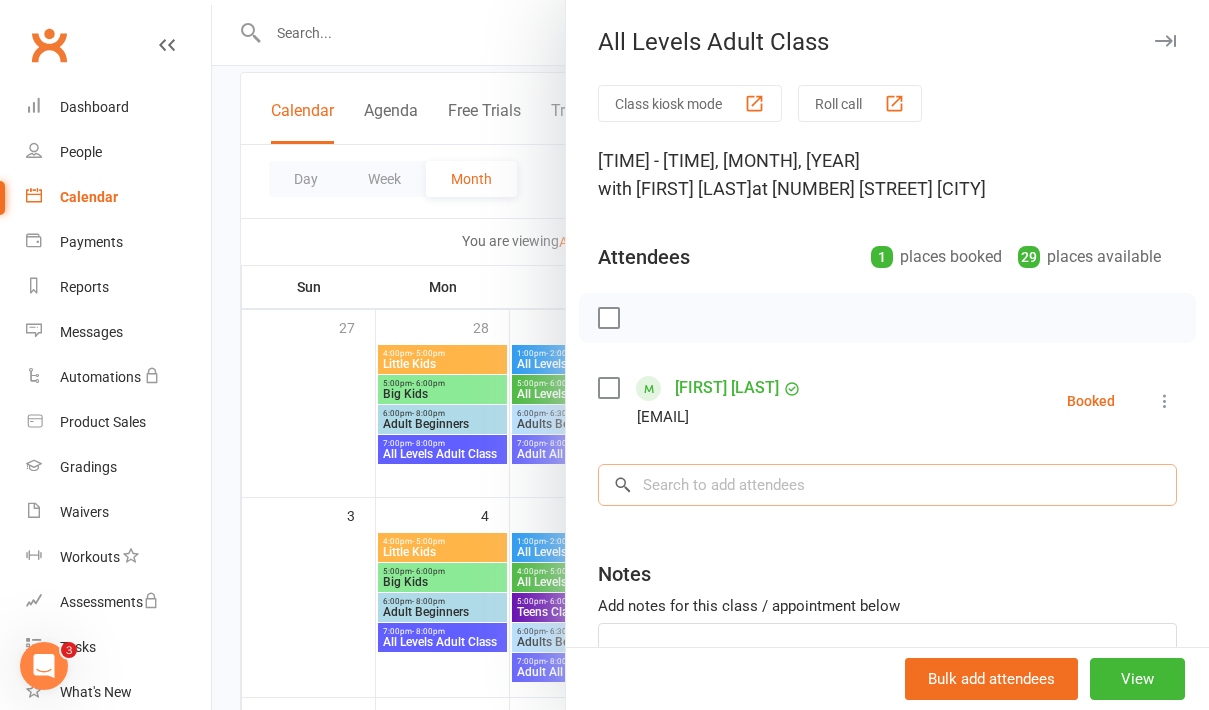 click at bounding box center (887, 485) 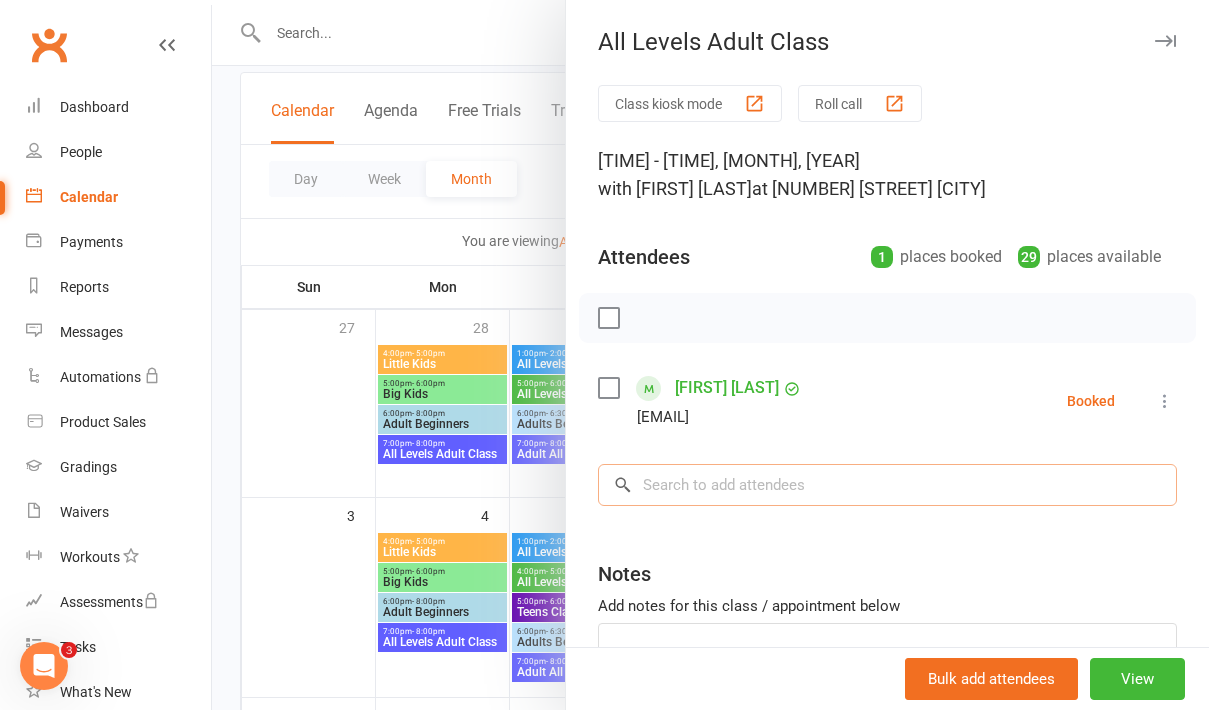 click at bounding box center [887, 485] 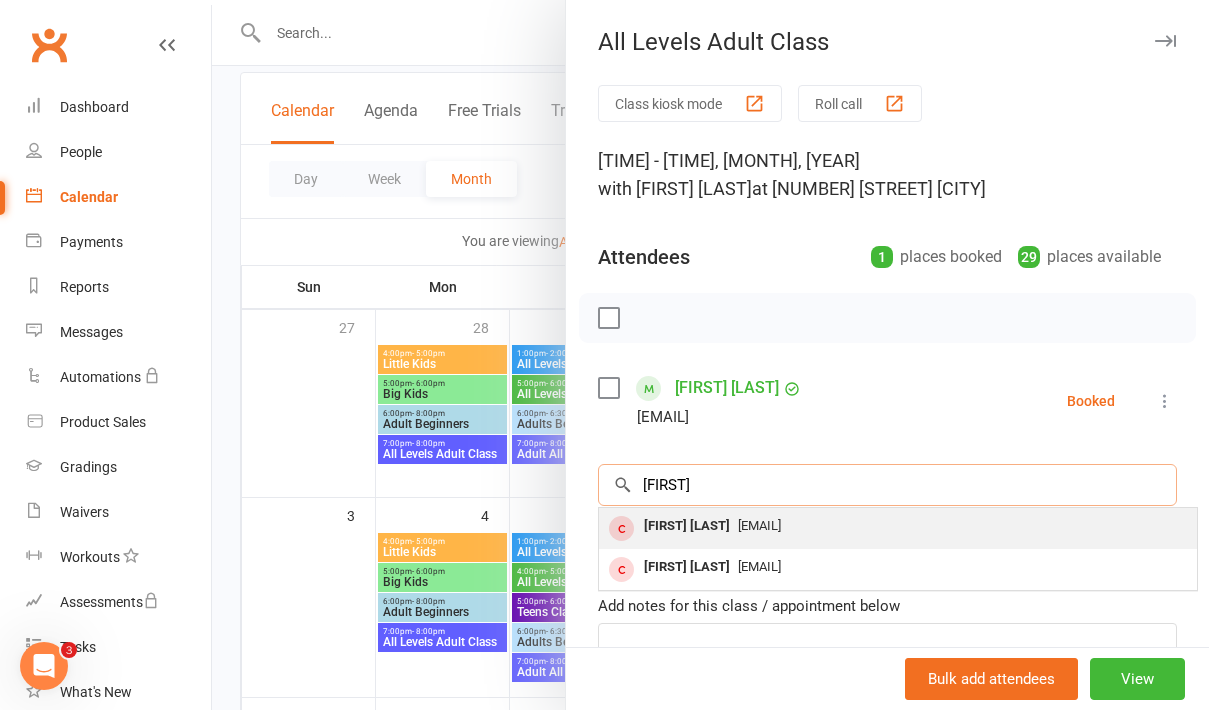 type on "[FIRST]" 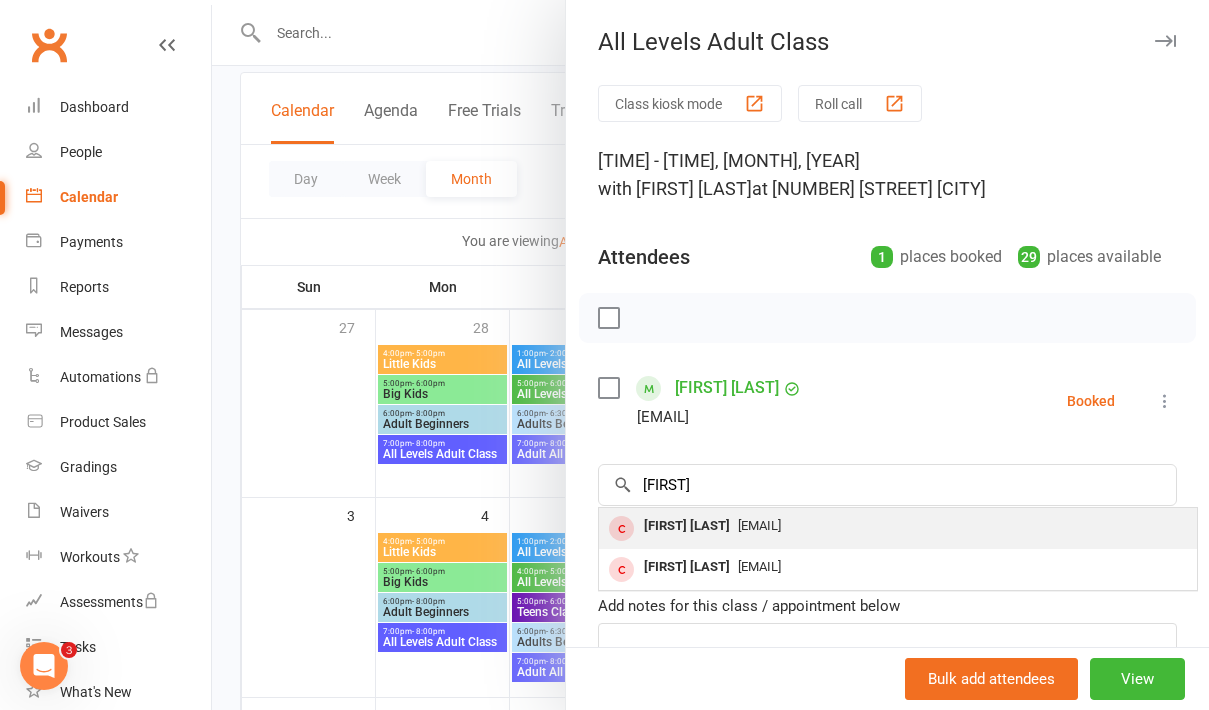 click on "[EMAIL]" at bounding box center (759, 525) 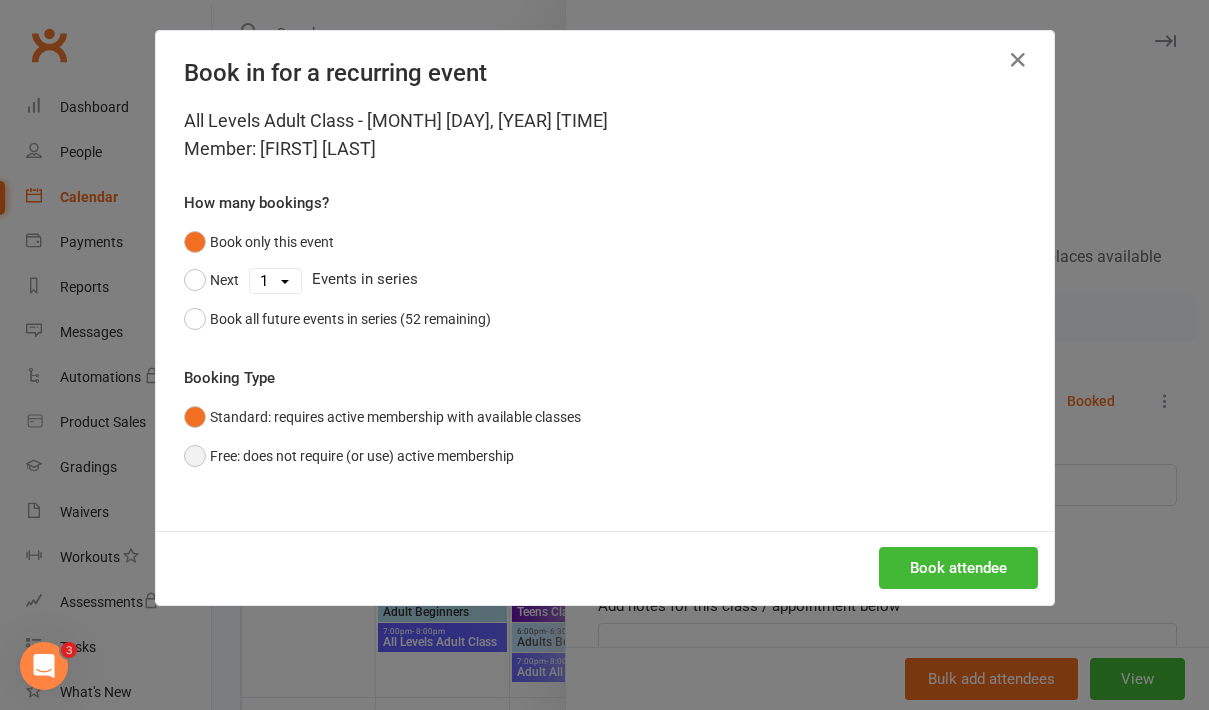 click on "Free: does not require (or use) active membership" at bounding box center (349, 456) 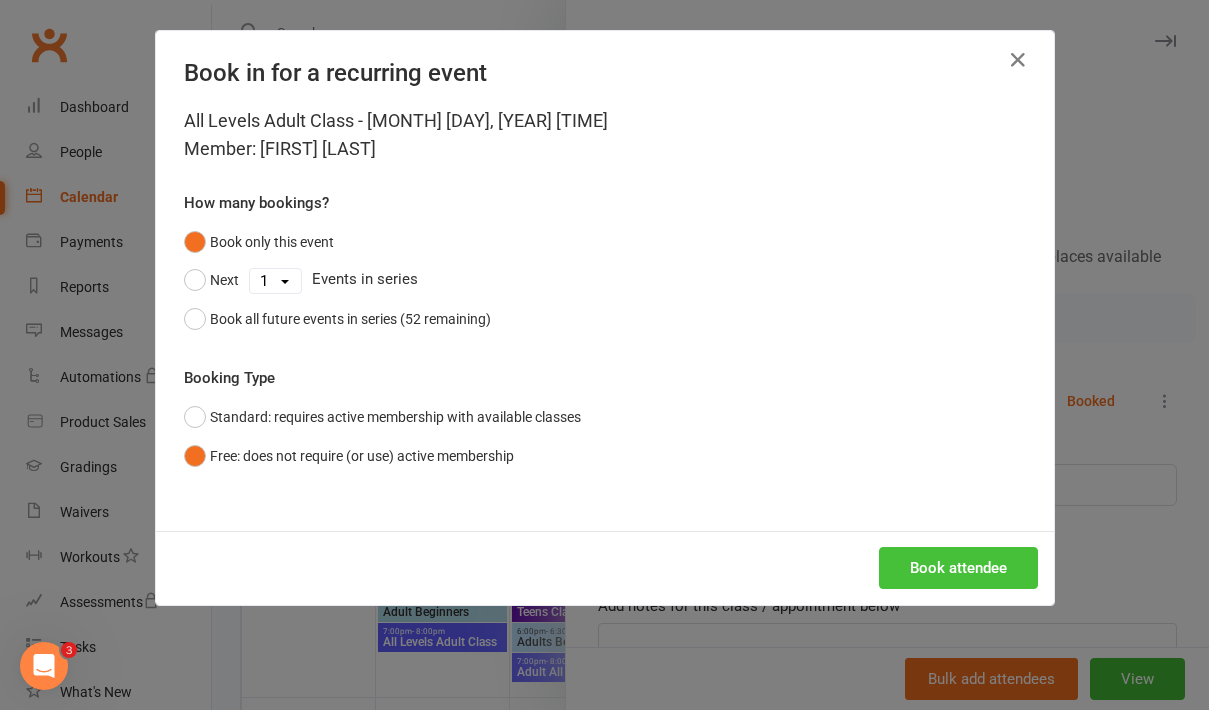 click on "Book attendee" at bounding box center (958, 568) 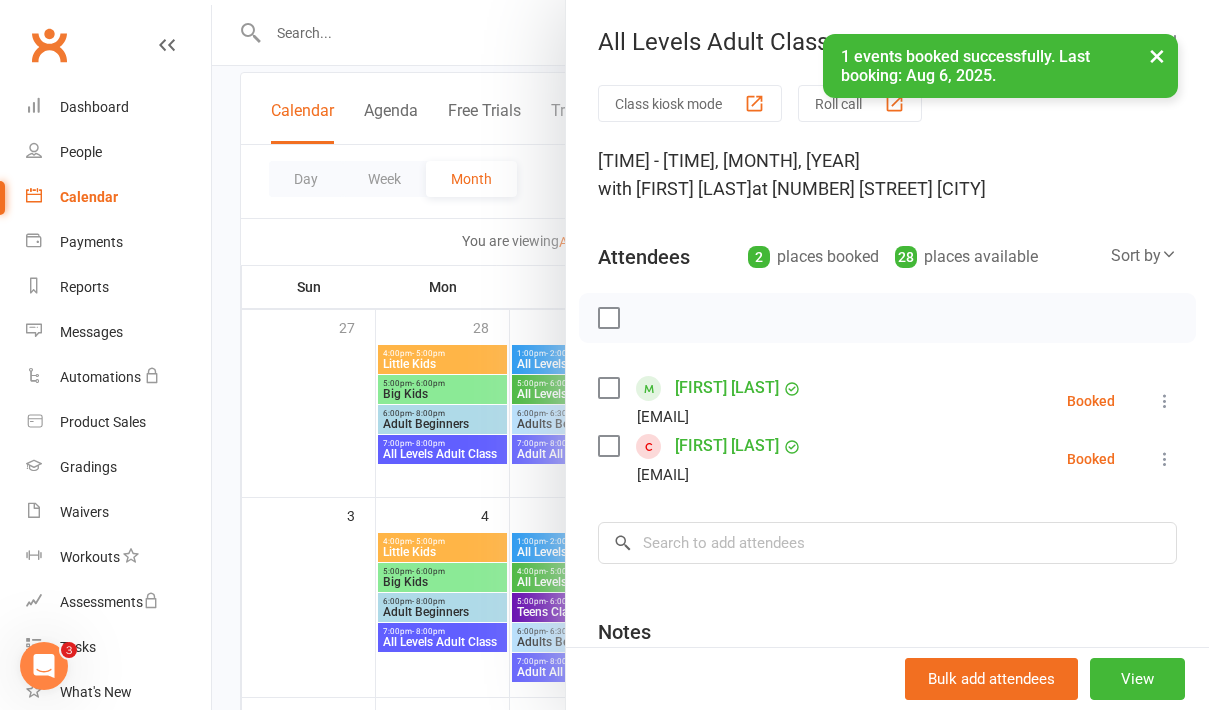 click at bounding box center [1165, 401] 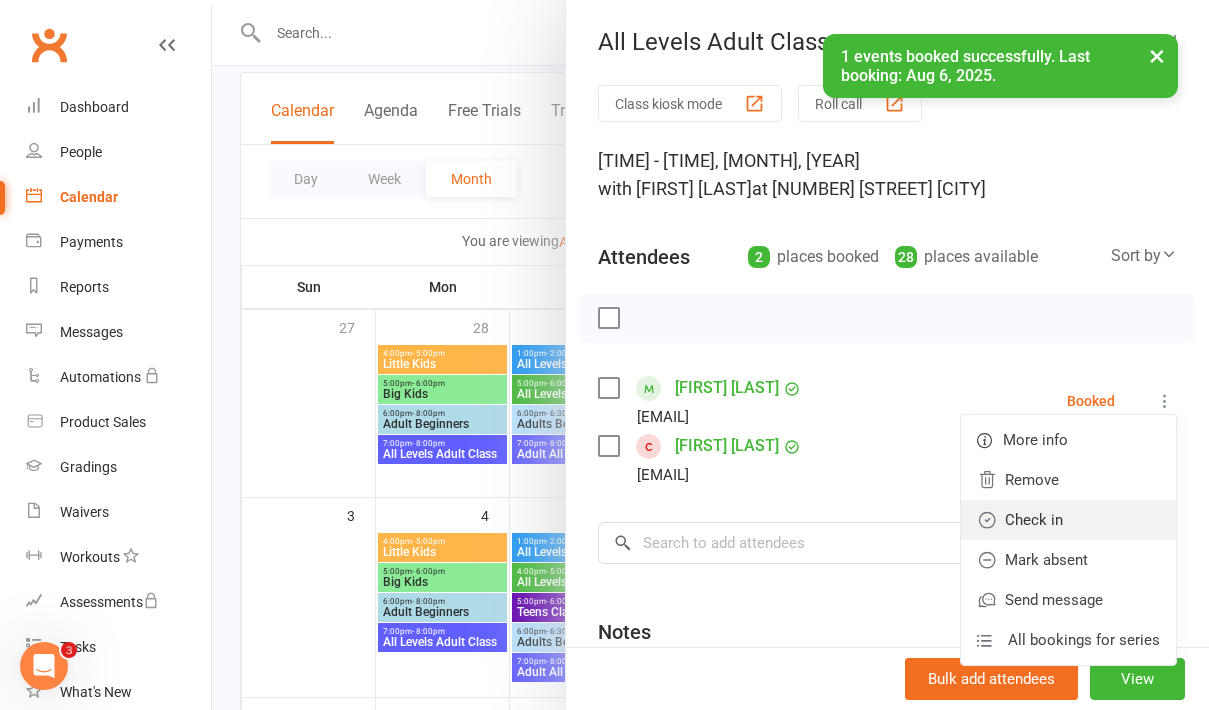 click on "Check in" at bounding box center [1068, 520] 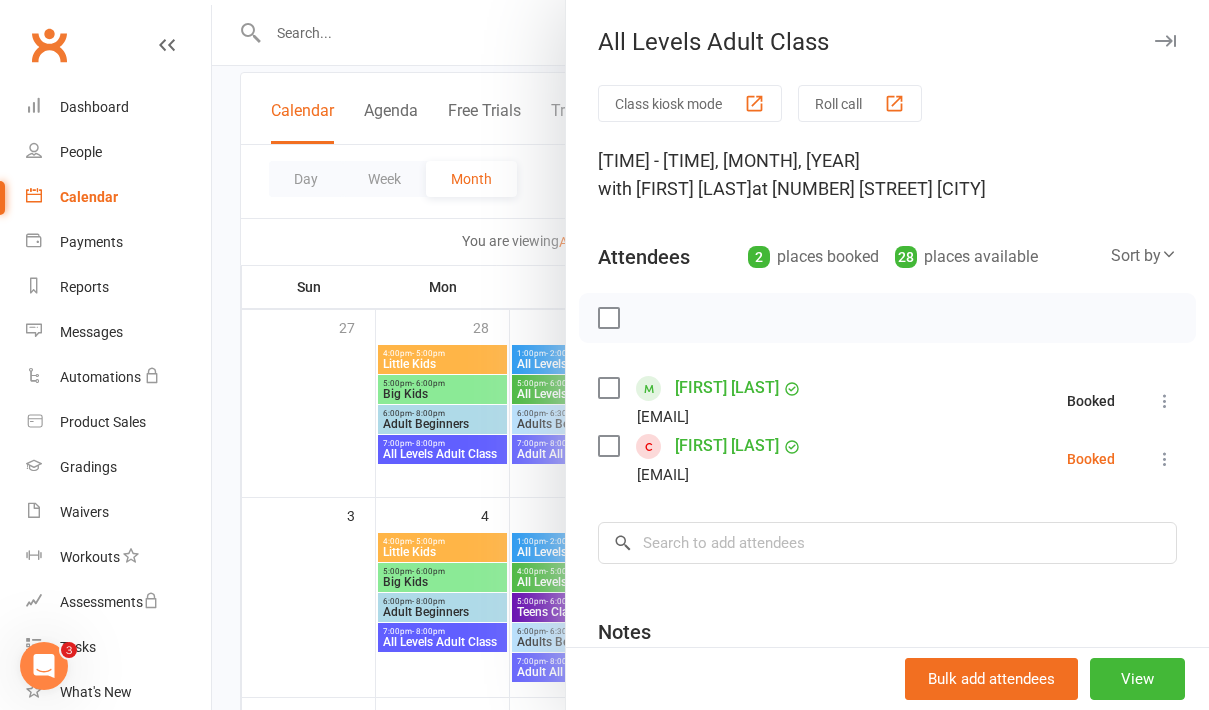 click at bounding box center [1165, 459] 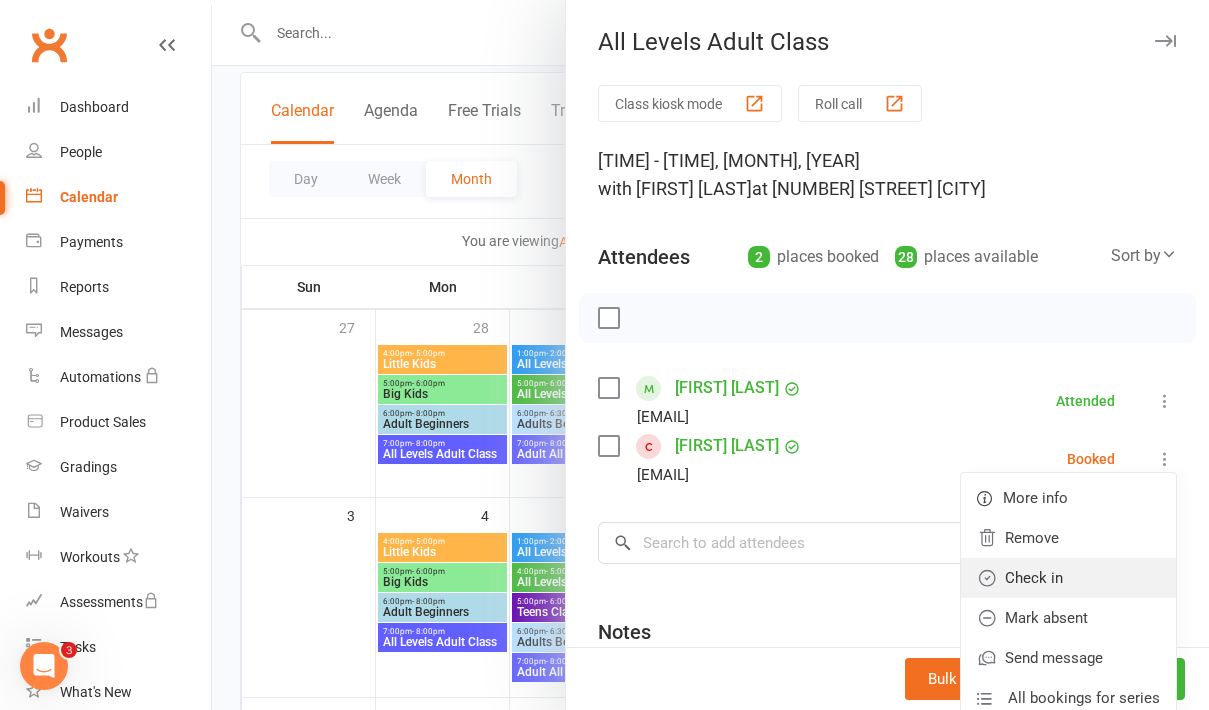 click on "Check in" at bounding box center (1068, 578) 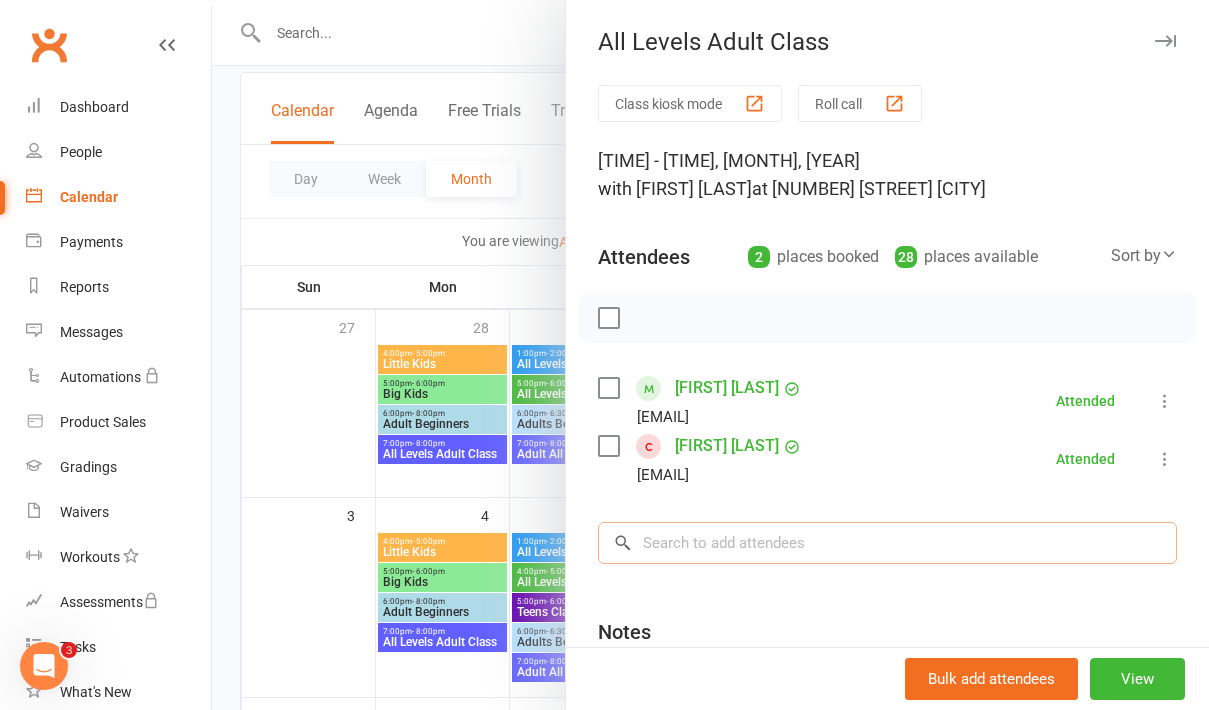 click at bounding box center [887, 543] 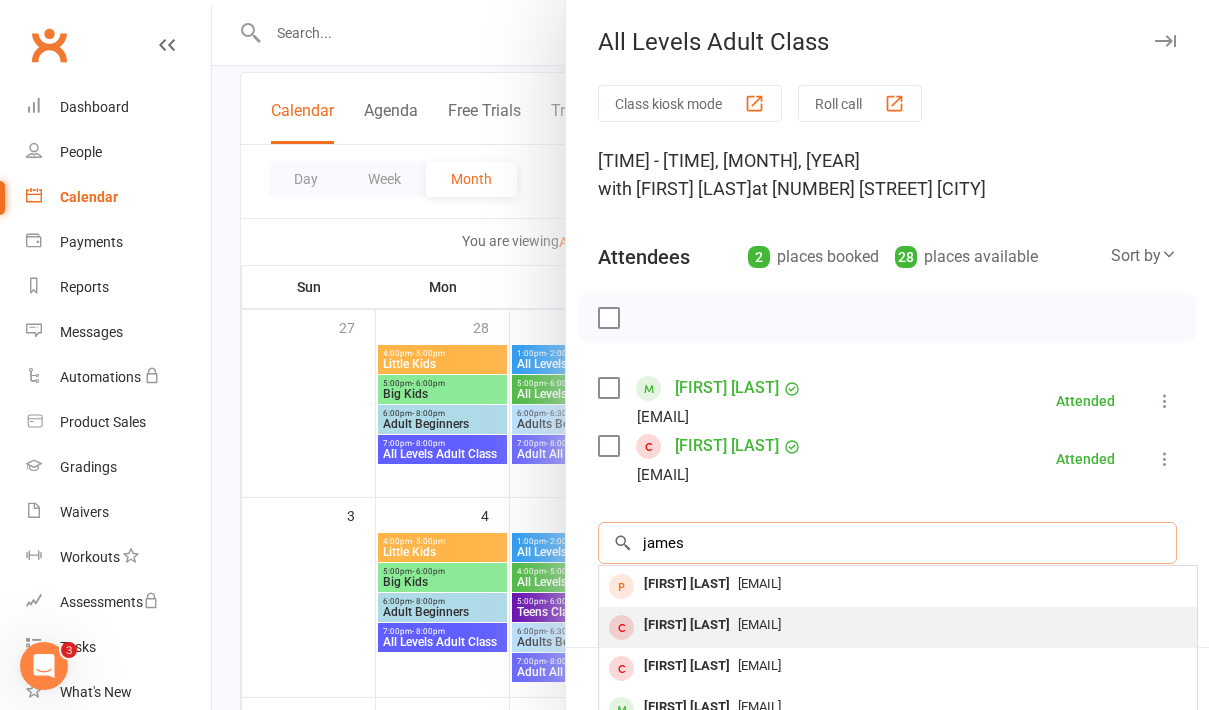 type on "james" 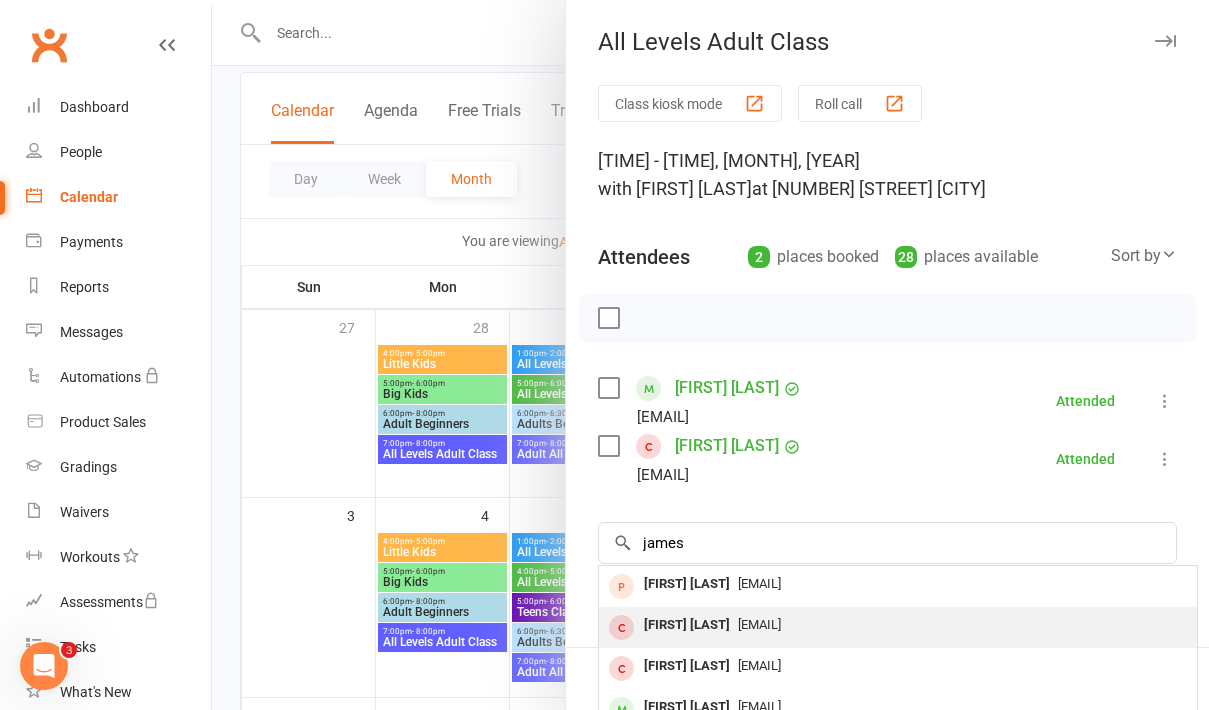 click on "[EMAIL]" at bounding box center (898, 625) 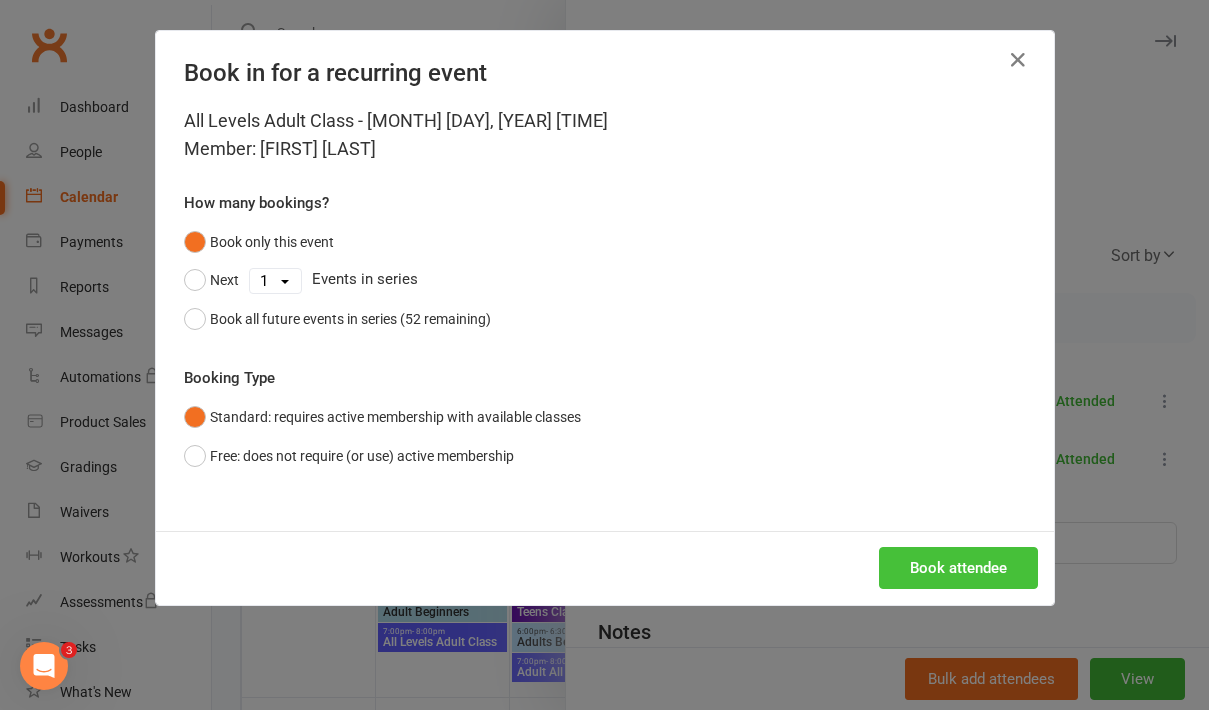 click on "Book attendee" at bounding box center (958, 568) 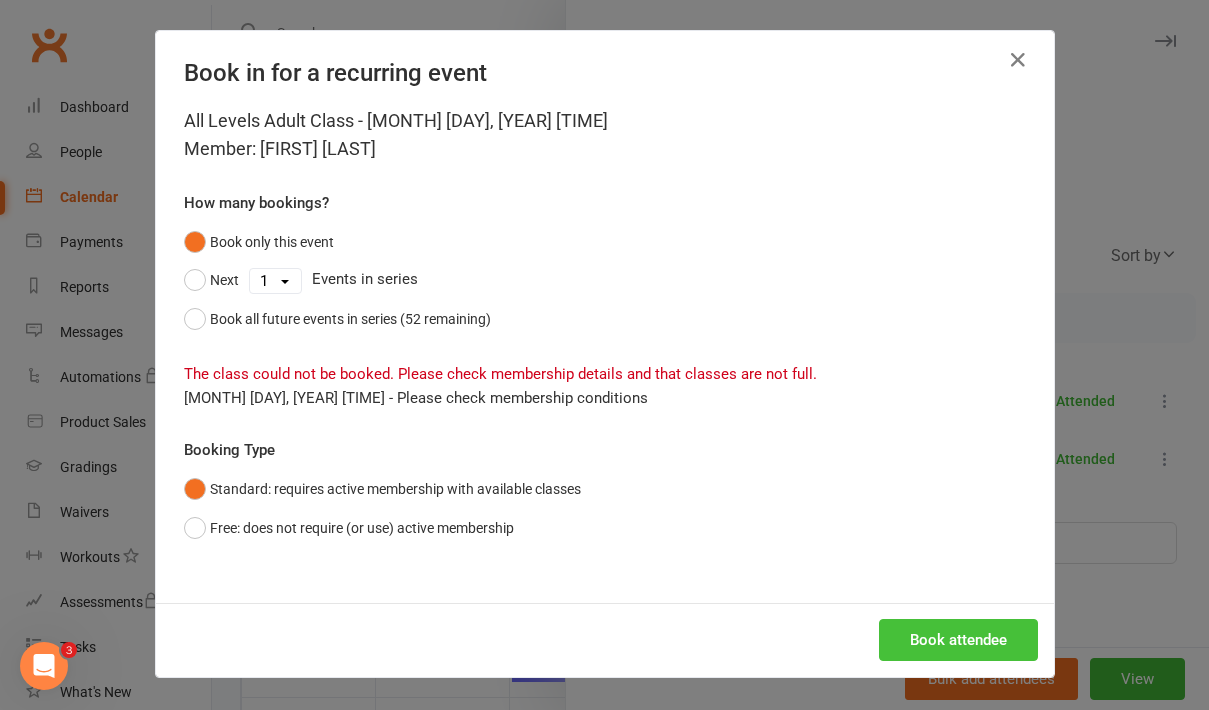 click on "Book attendee" at bounding box center [958, 640] 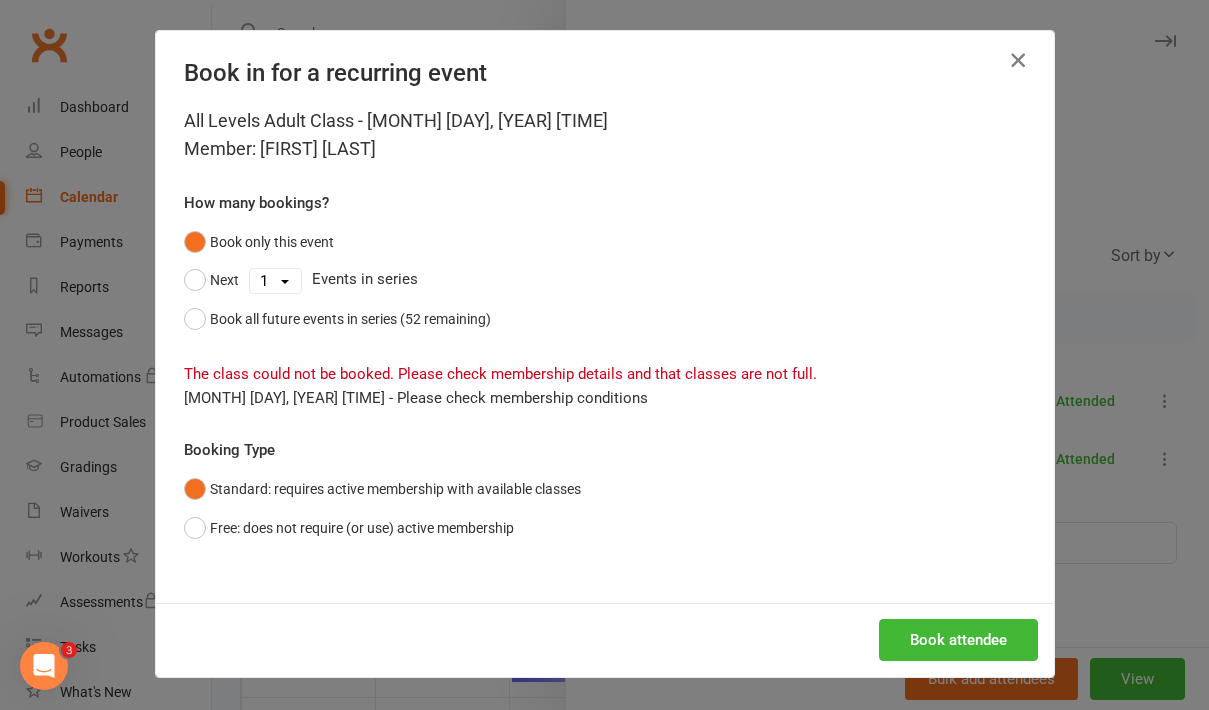 click at bounding box center (1018, 60) 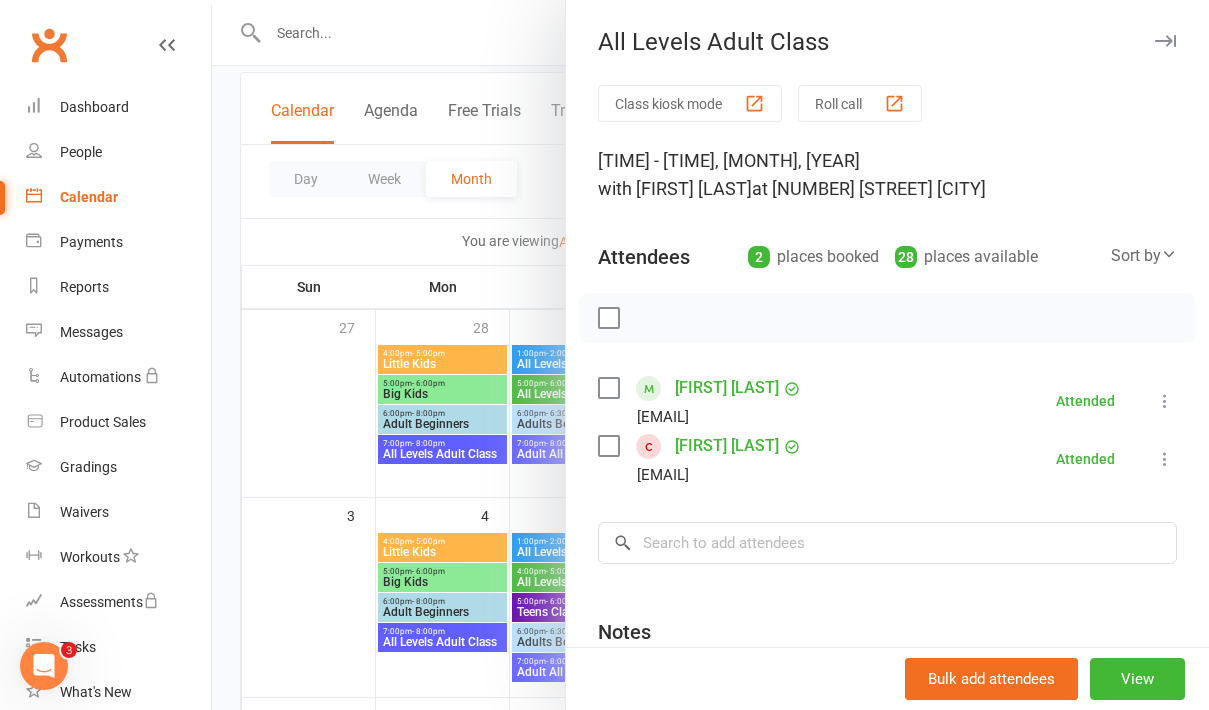 click at bounding box center (710, 355) 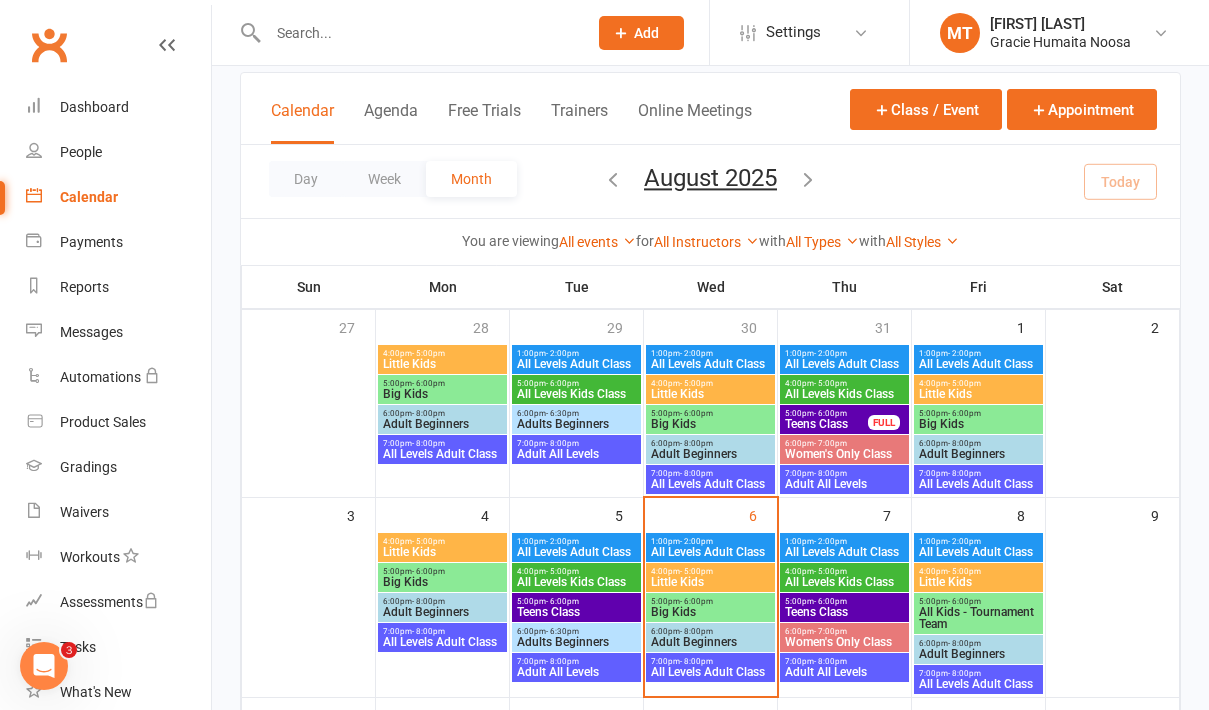 click at bounding box center [417, 33] 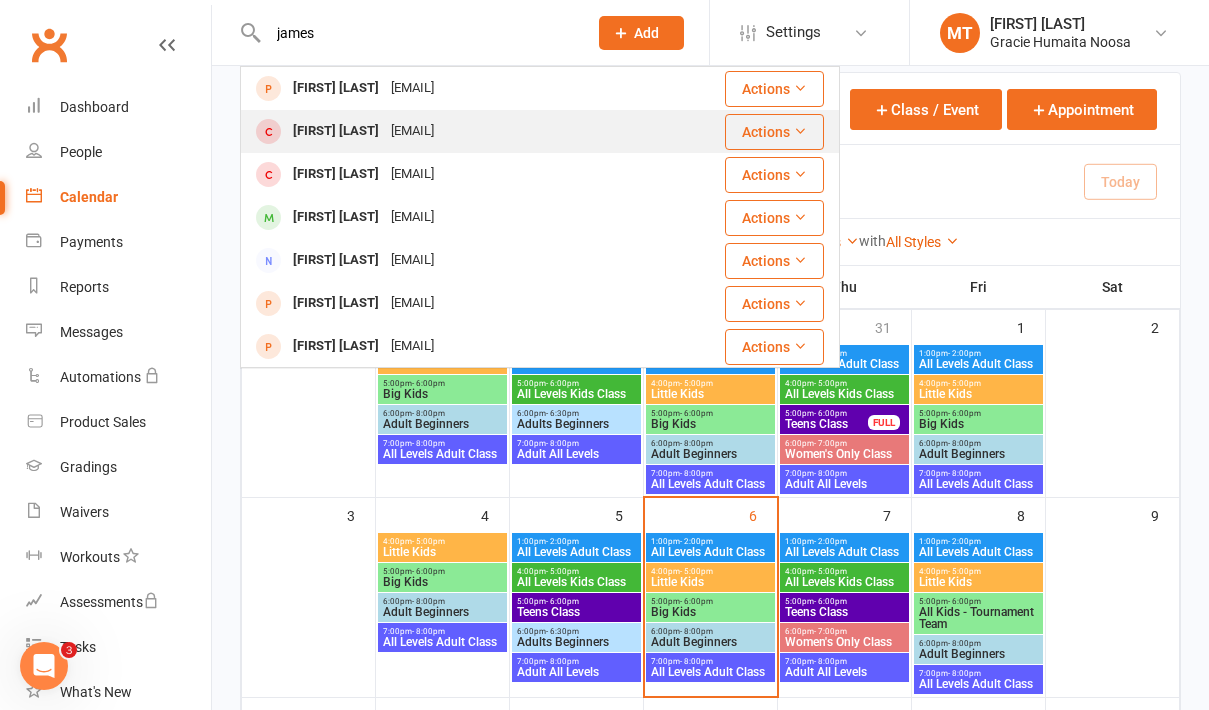 type on "james" 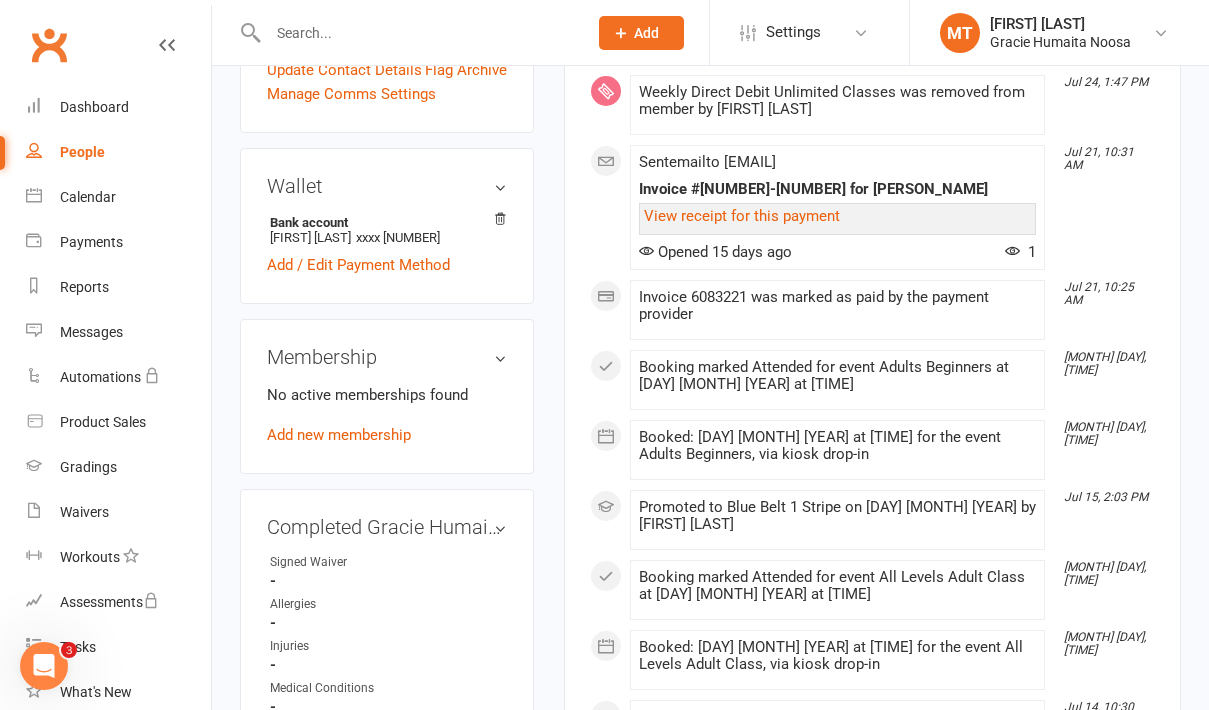 scroll, scrollTop: 576, scrollLeft: 0, axis: vertical 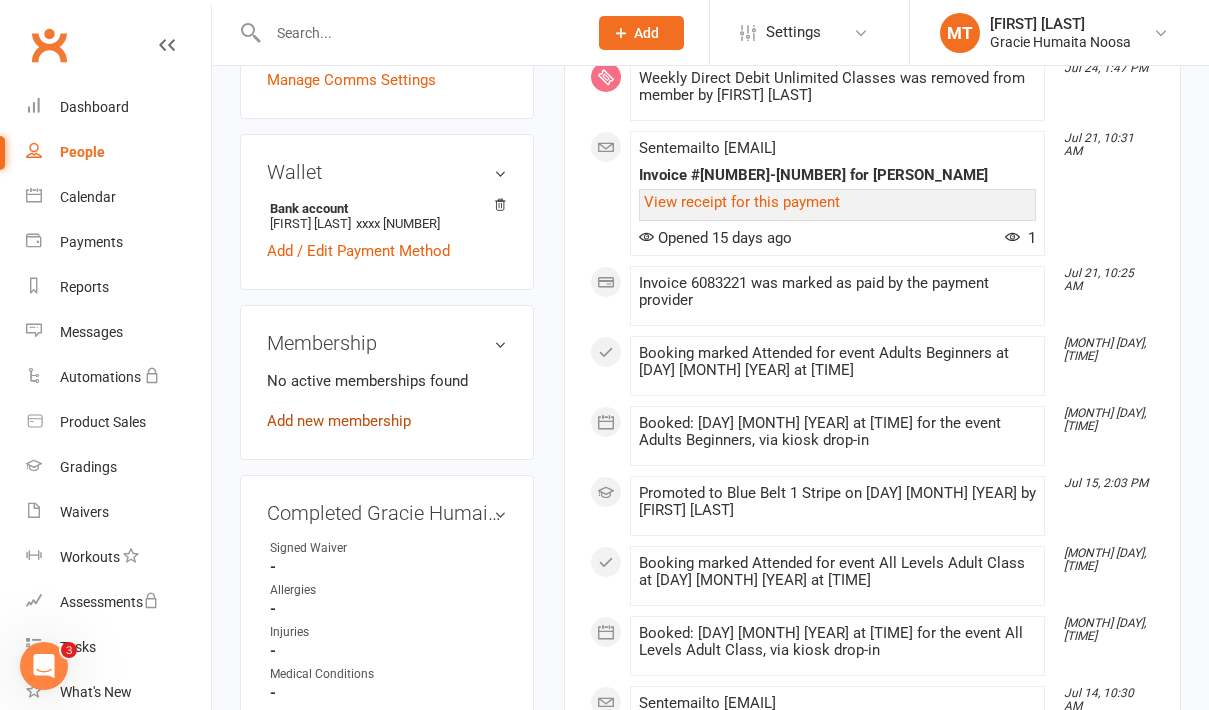 click on "Add new membership" at bounding box center (339, 421) 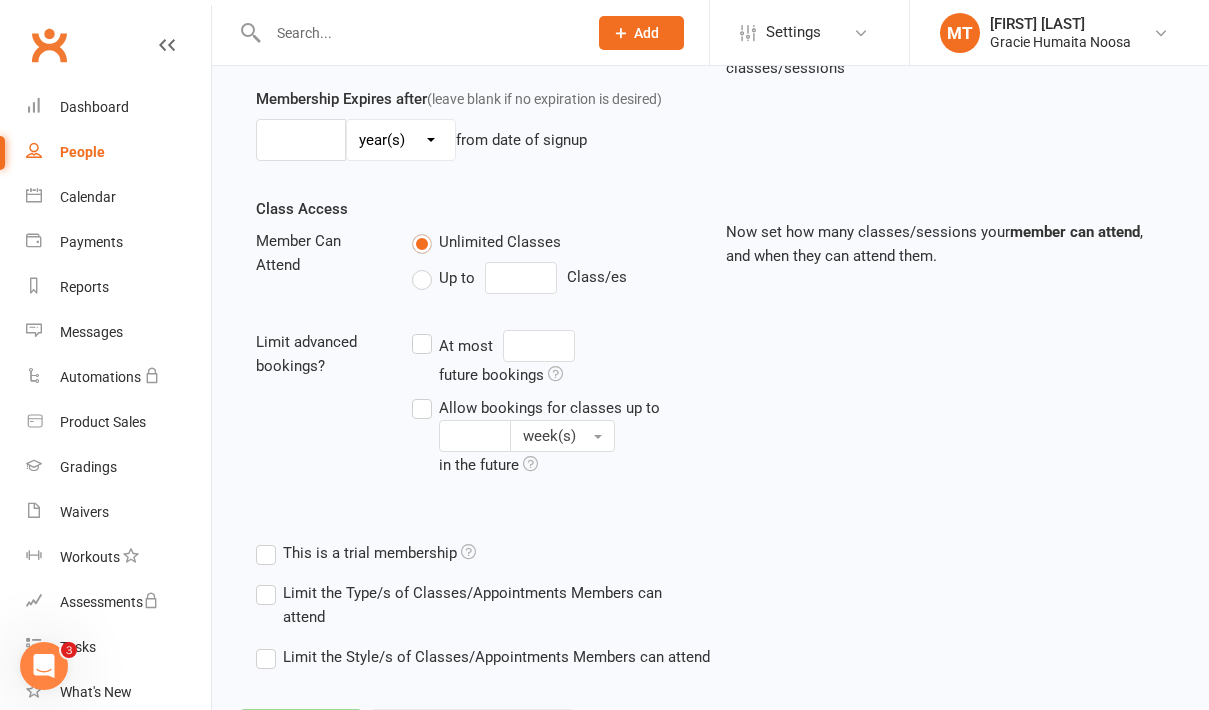 scroll, scrollTop: 0, scrollLeft: 0, axis: both 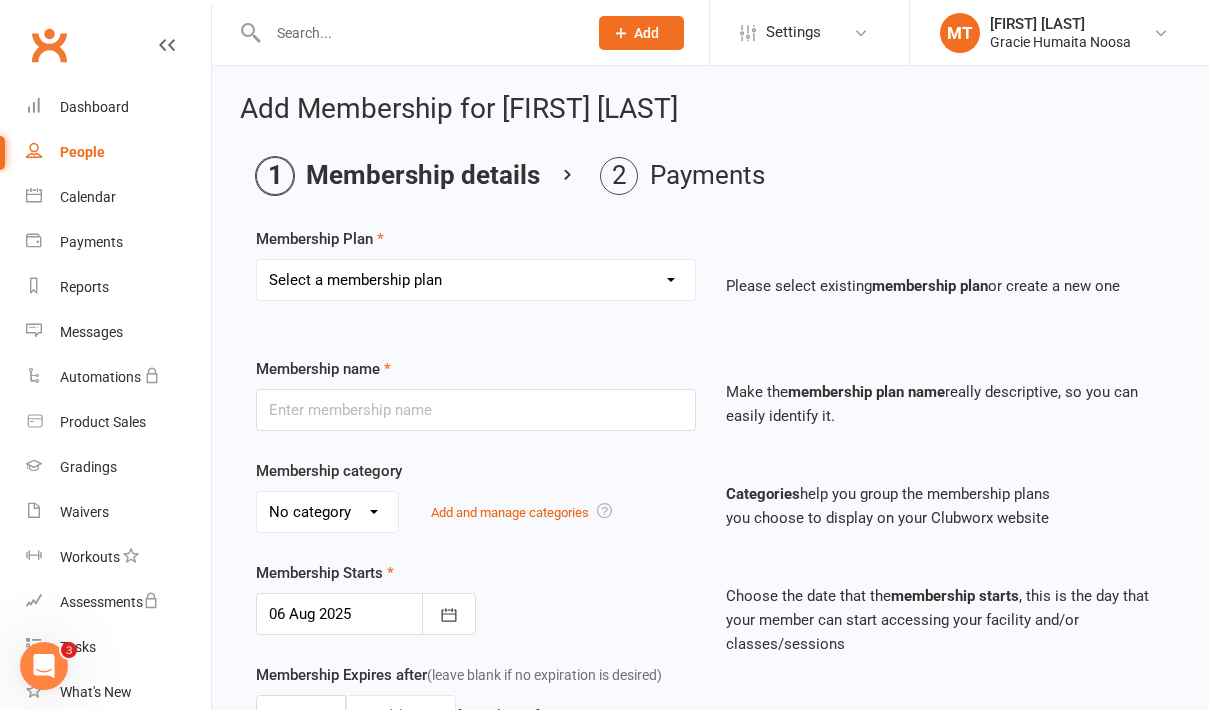 click on "Select a membership plan Create new Membership Plan 10 Class Pack 30 Class Pack Casual Class Weekly Direct Debit Unlimited Classes Jiu Jitsu Camp Weekly Direct Debit 1 Class per week Weekly Direct Debit 2 Classes per week Private Lesson Prof. Will Tritton Fair Play Voucher $200 off Fees FREE 10 pack Voucher" at bounding box center [476, 280] 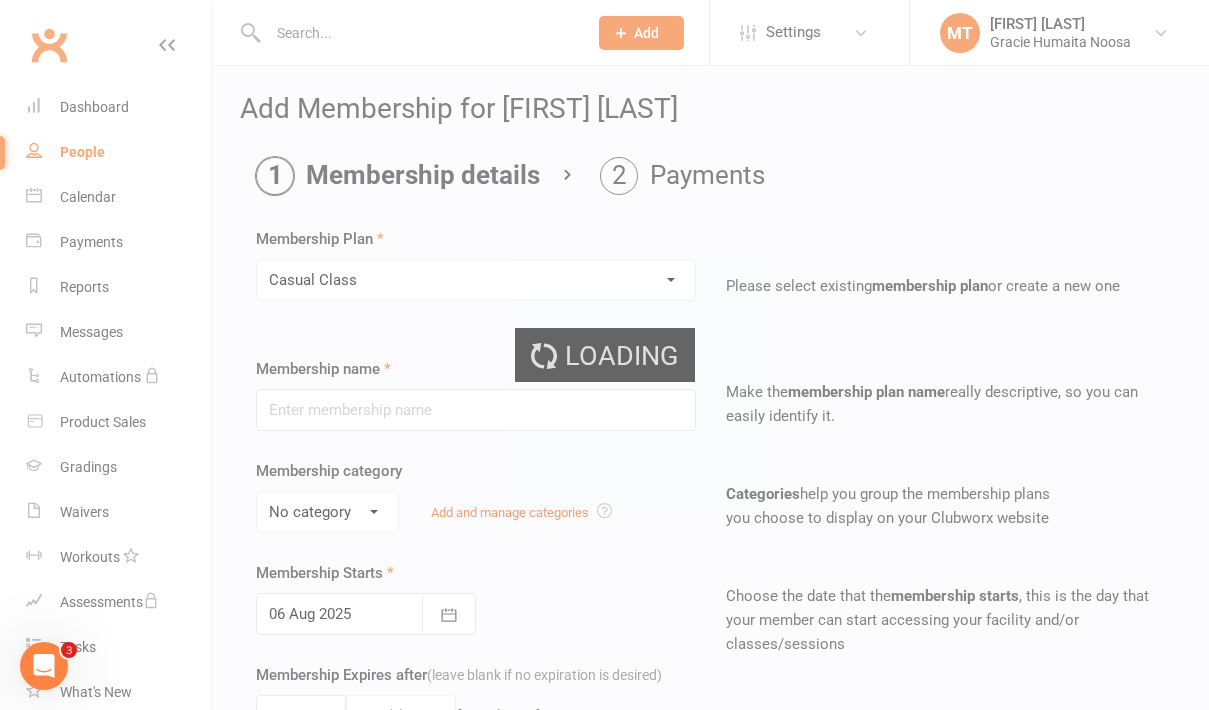 type on "Casual Class" 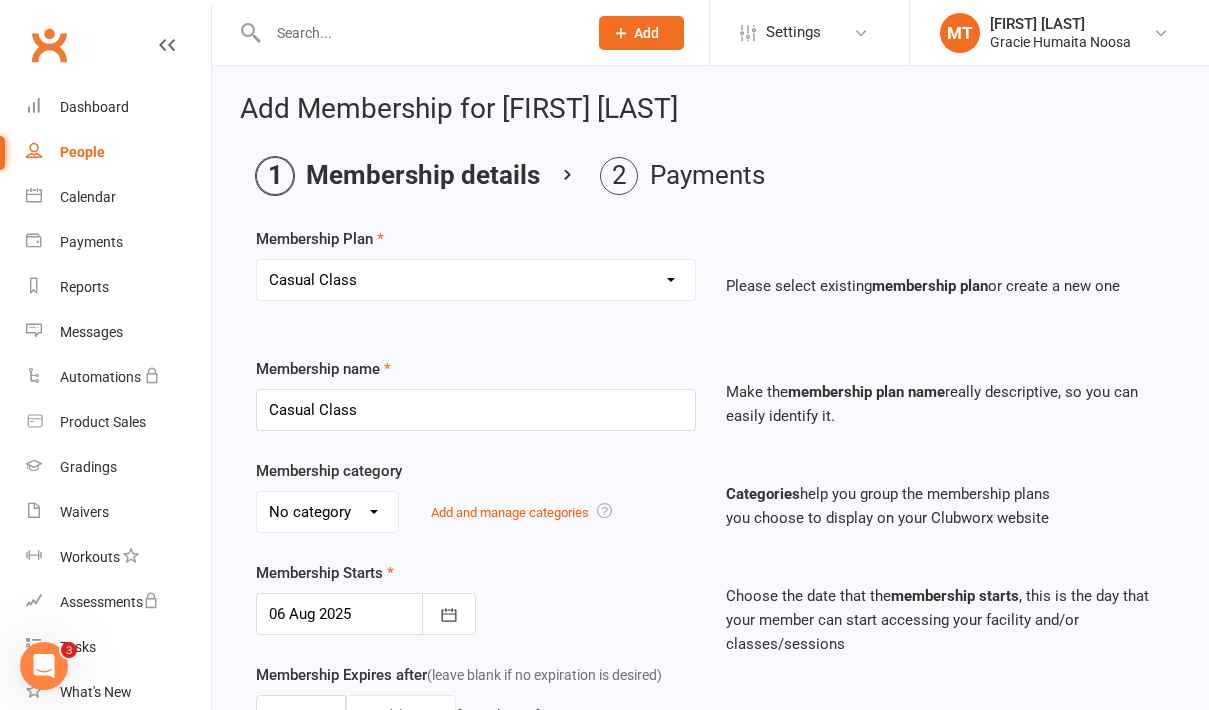 scroll, scrollTop: 600, scrollLeft: 0, axis: vertical 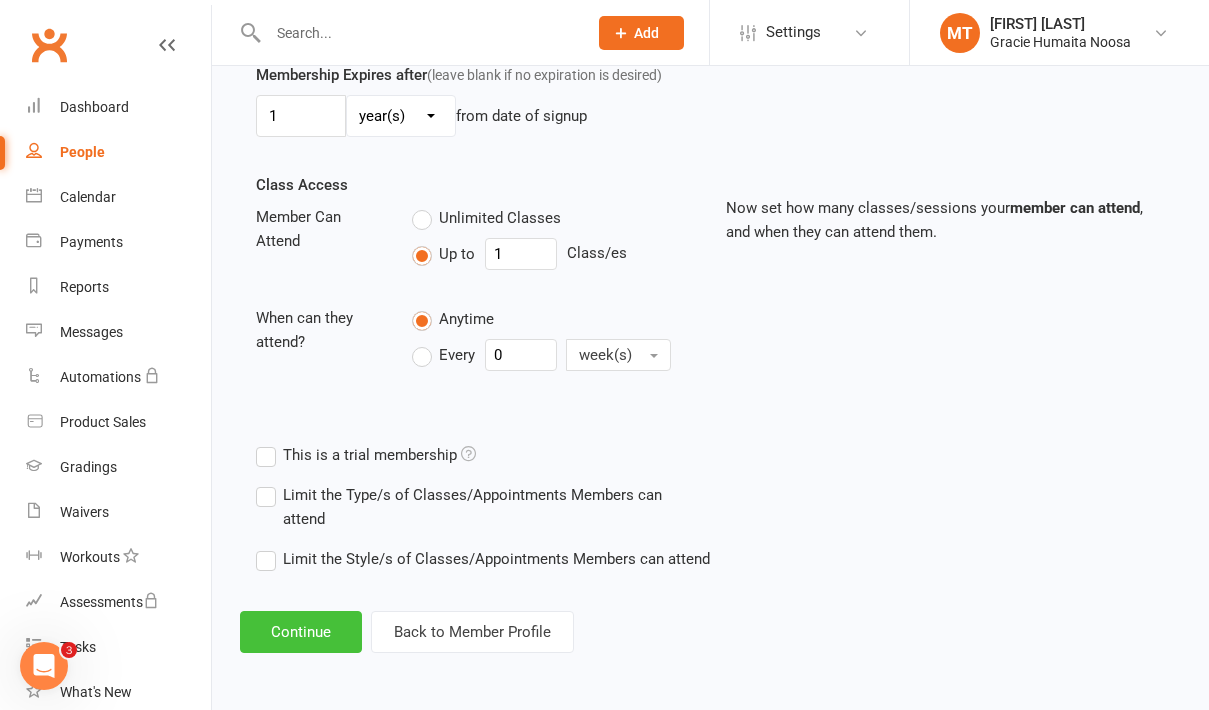 click on "Continue" at bounding box center (301, 632) 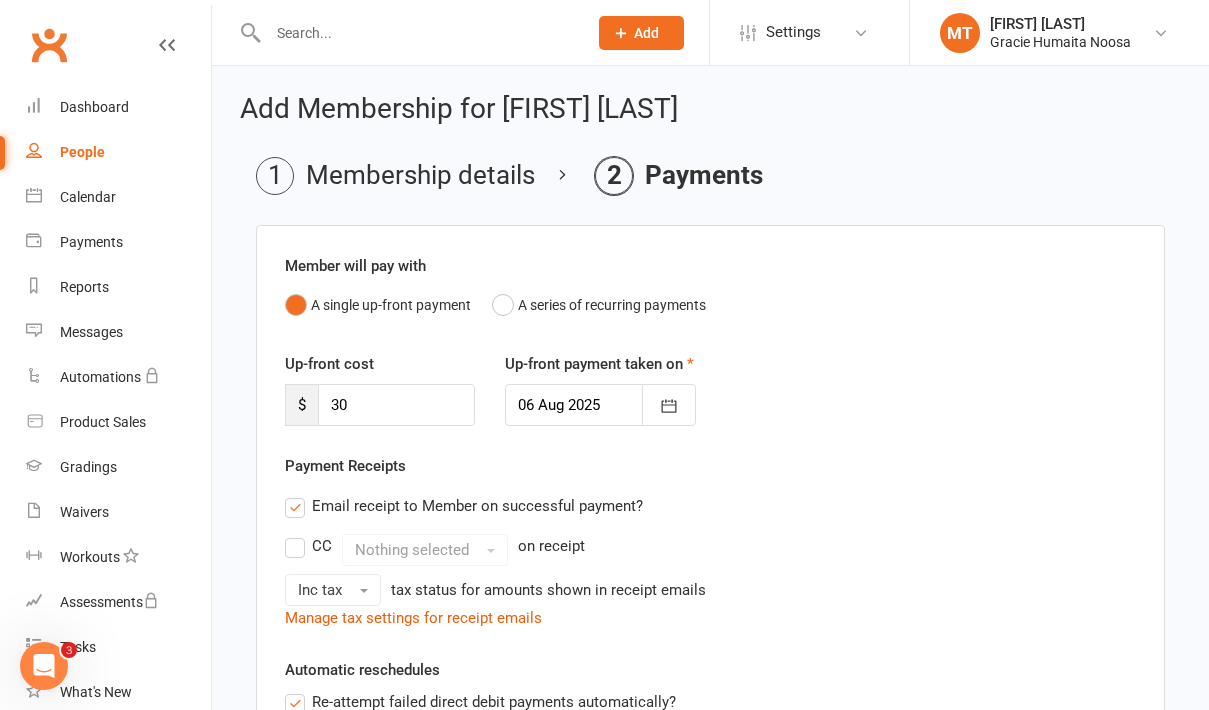 scroll, scrollTop: 539, scrollLeft: 0, axis: vertical 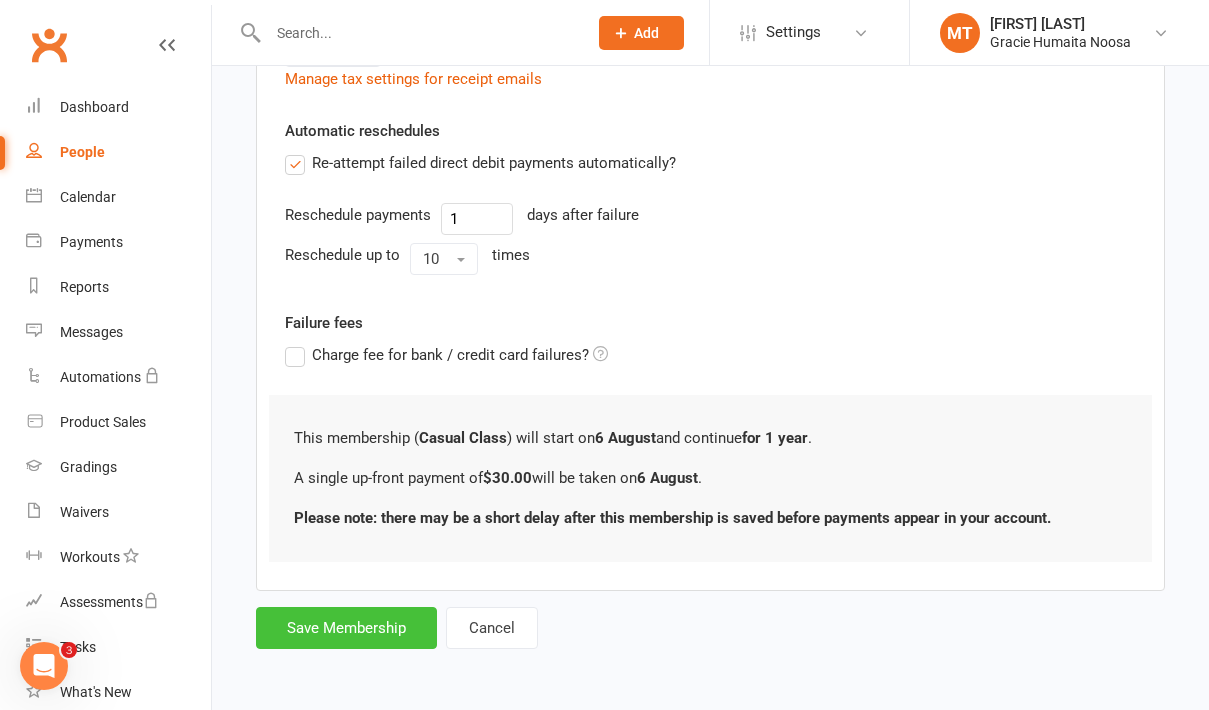 click on "Save Membership" at bounding box center [346, 628] 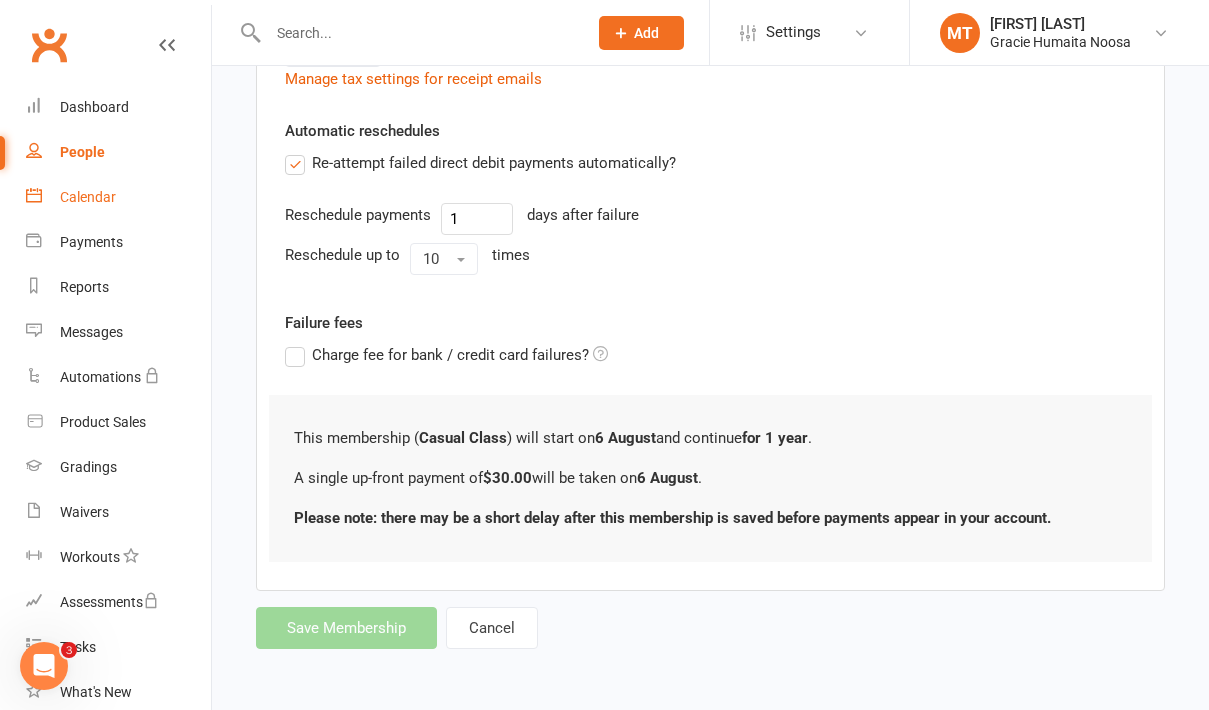 click on "Calendar" at bounding box center [88, 197] 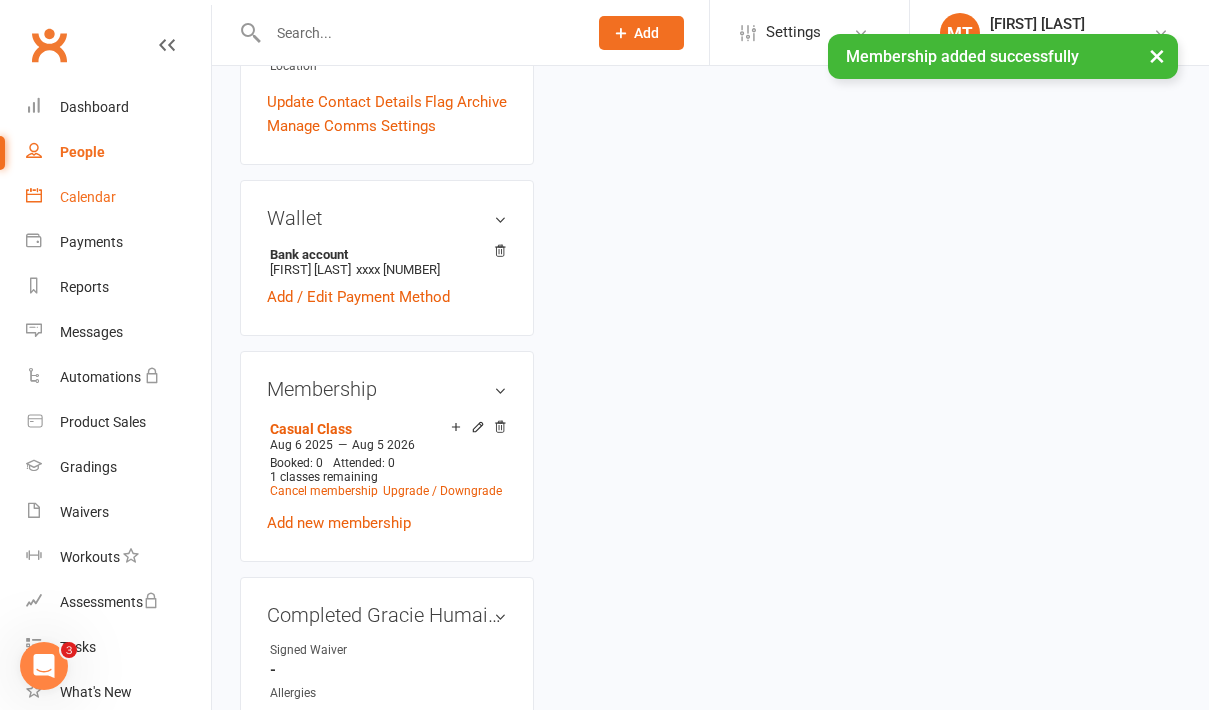 scroll, scrollTop: 0, scrollLeft: 0, axis: both 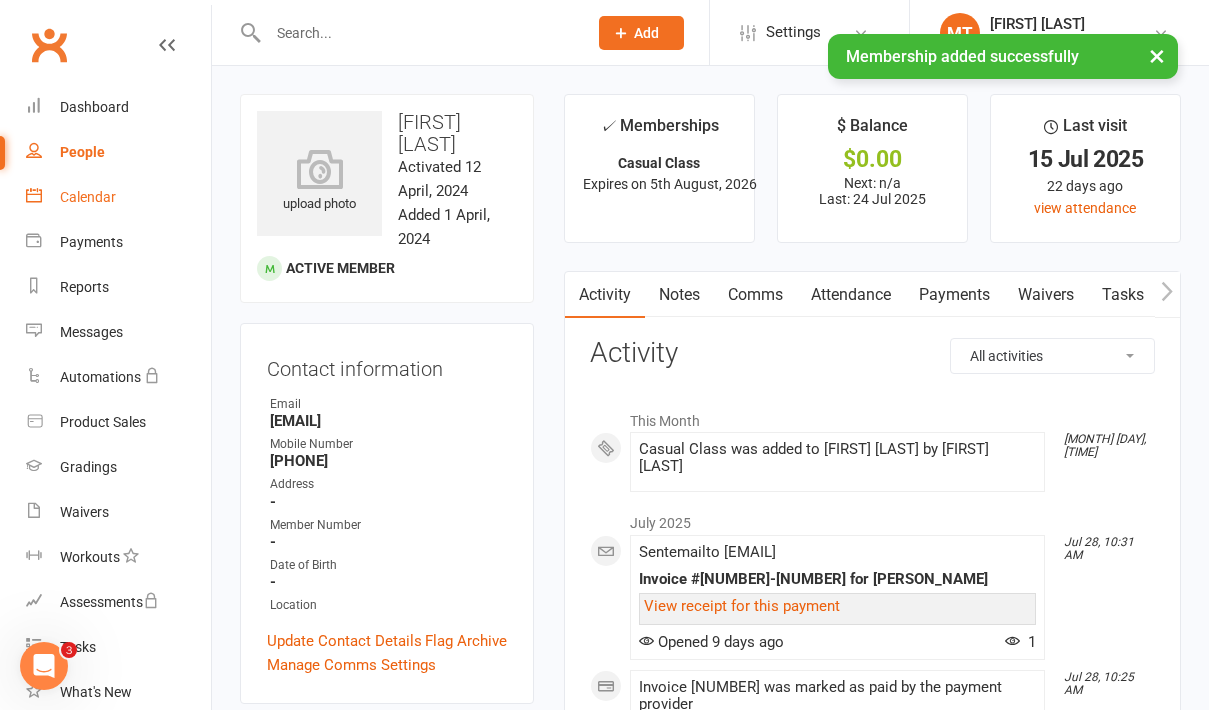 click on "Calendar" at bounding box center (88, 197) 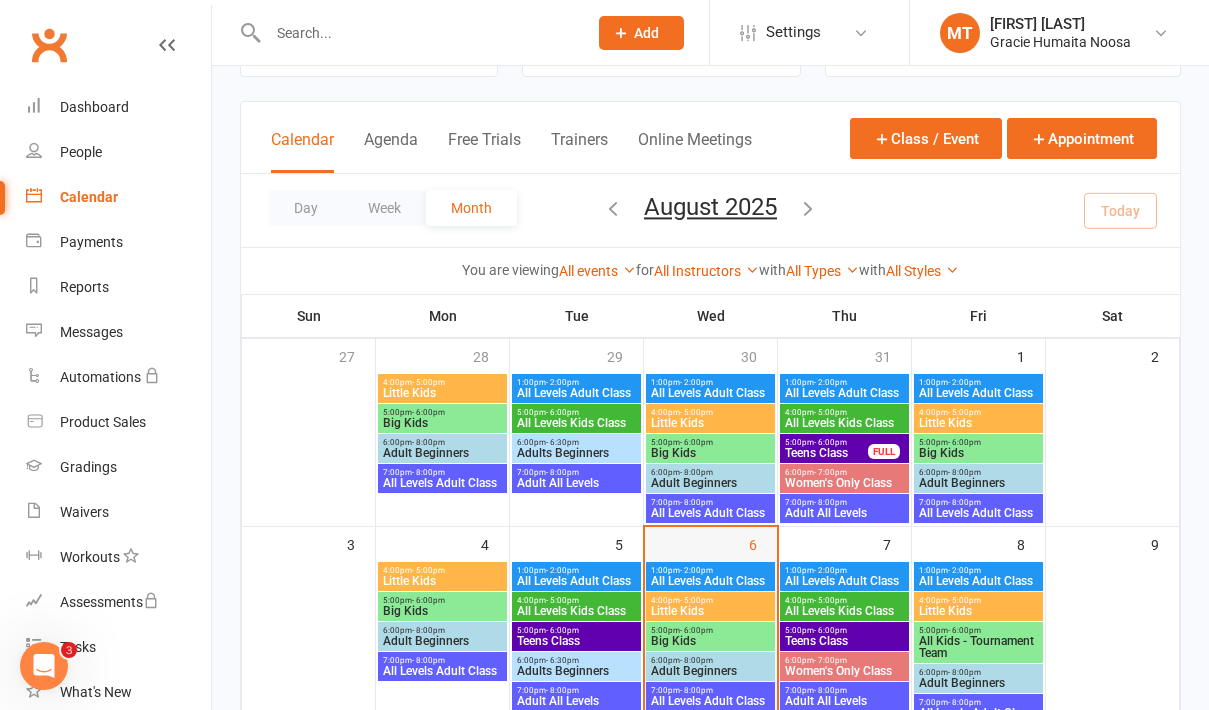 scroll, scrollTop: 97, scrollLeft: 0, axis: vertical 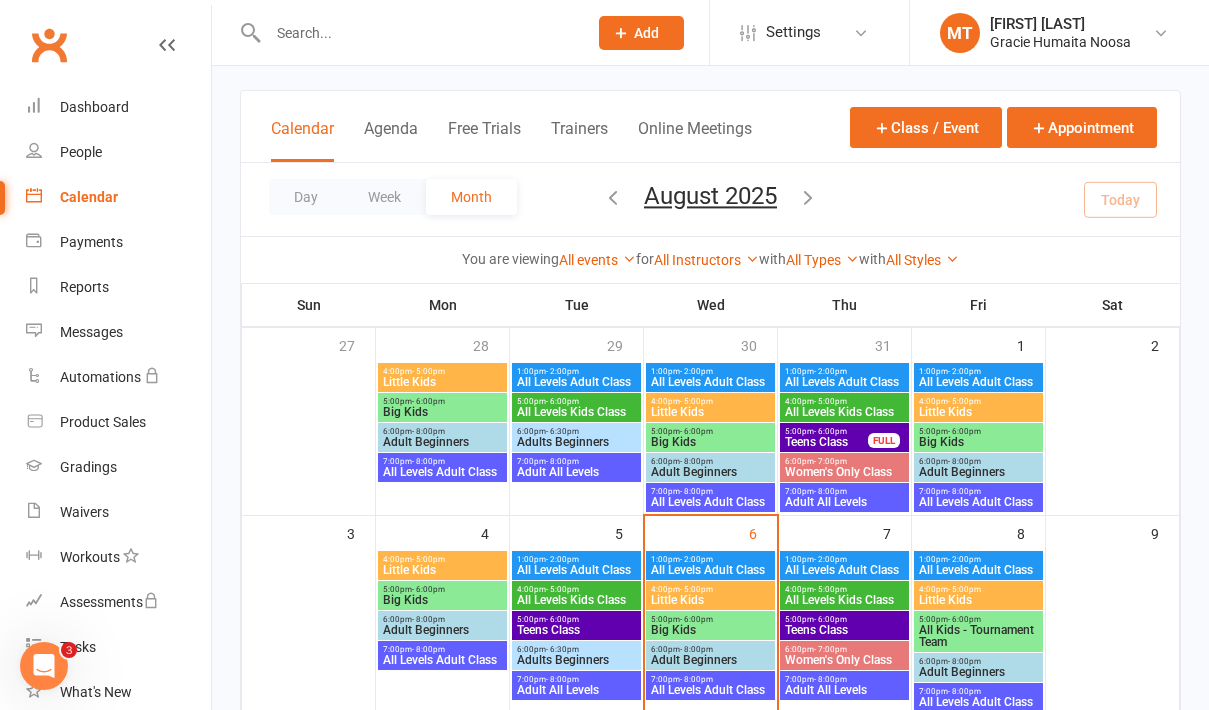 click on "- 2:00pm" at bounding box center [696, 559] 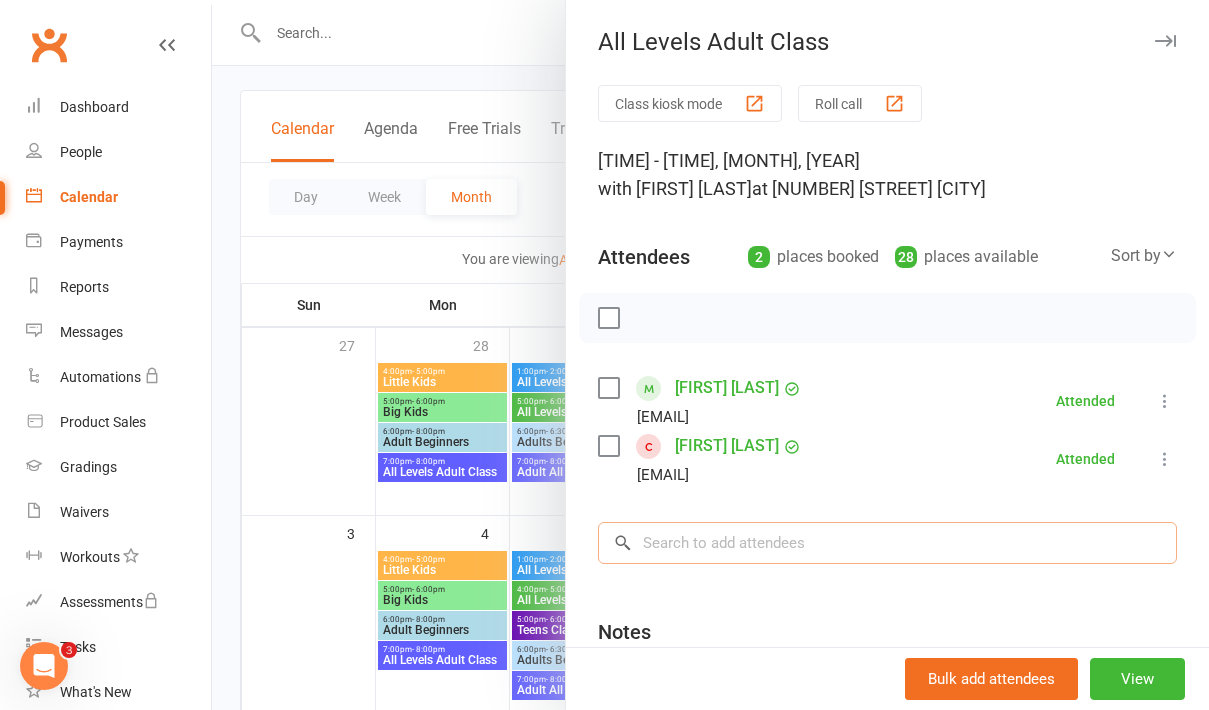 click at bounding box center [887, 543] 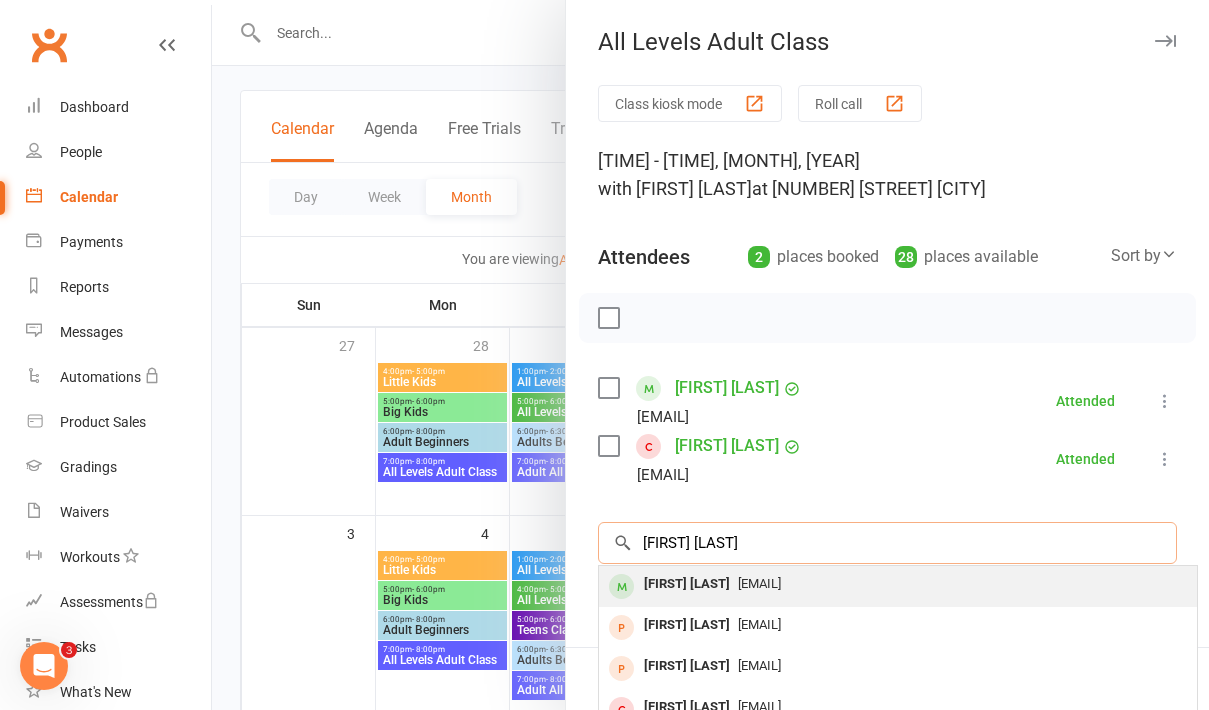 type on "[FIRST] [LAST]" 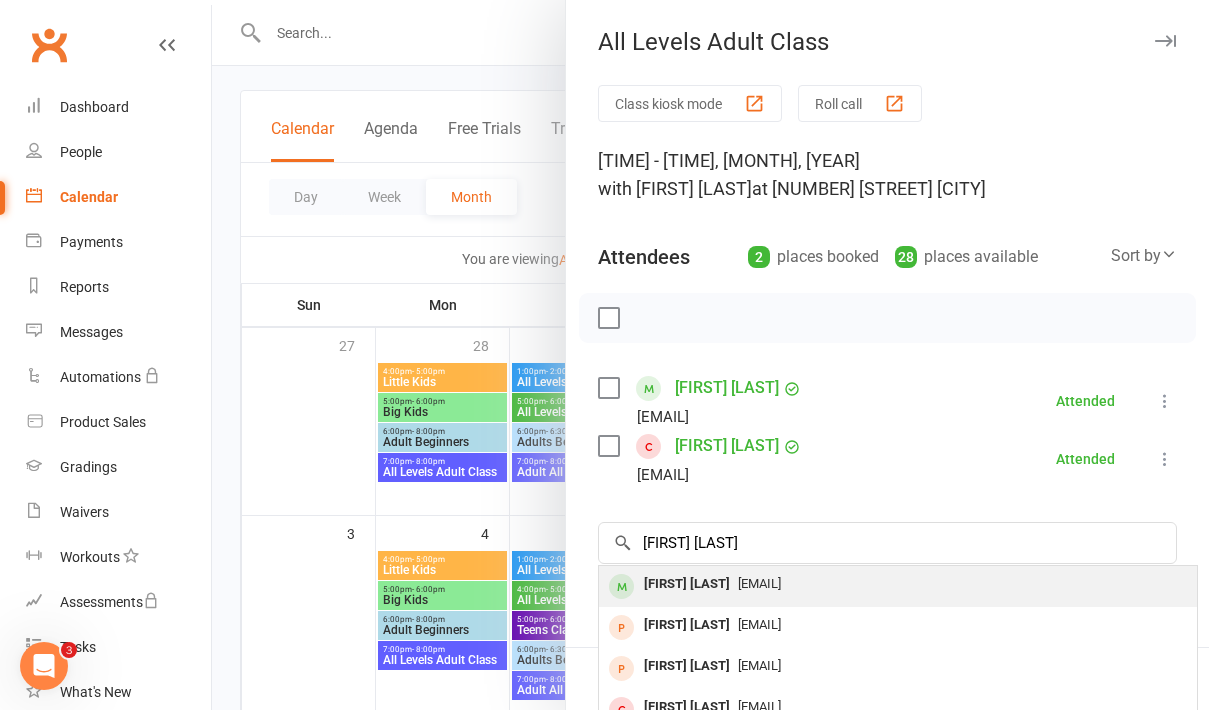 click on "[EMAIL]" at bounding box center [898, 584] 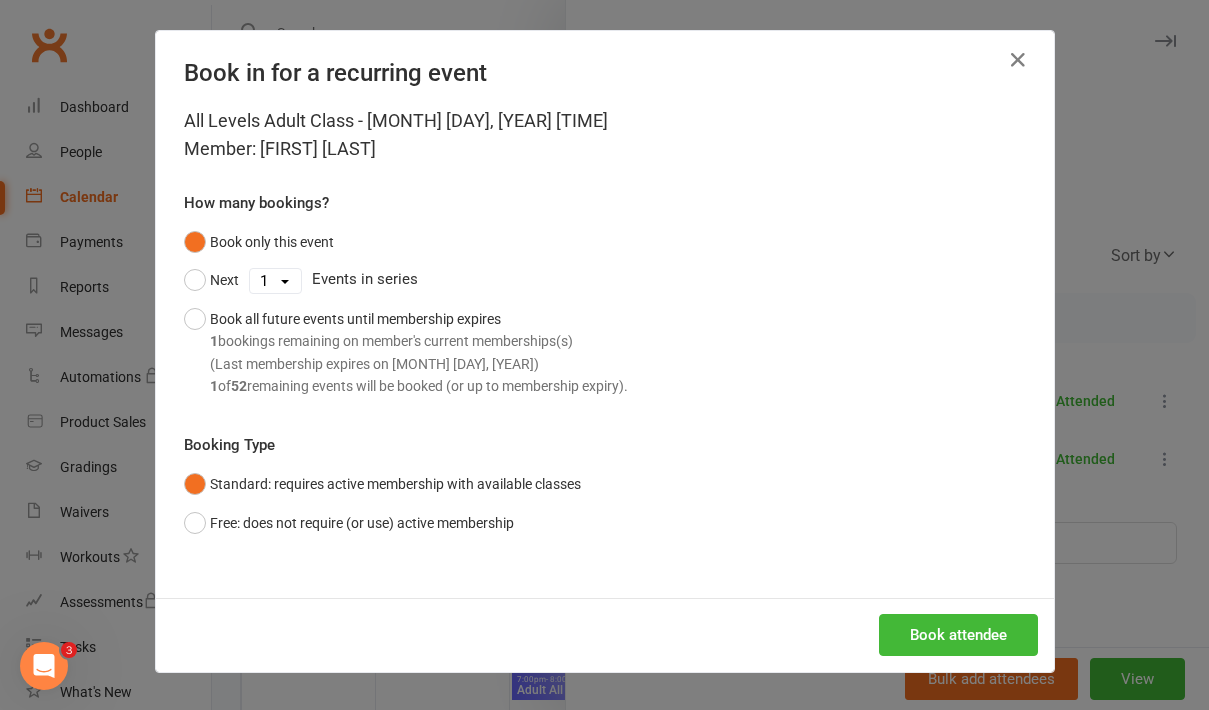click on "All Levels Adult Class - Aug 6, 2025 1:00pm Member: [FIRST] [LAST] How many bookings? Book only this event Next 1 2 3 4 5 6 7 8 9 10 11 12 13 14 15 16 17 18 19 20 21 22 23 24 25 26 27 28 29 30 31 32 33 34 35 36 37 38 39 40 41 42 43 44 45 46 47 48 49 50 51 52 Events in series Book all future events until membership expires 1  bookings remaining on member's current memberships(s) (Last membership expires on Aug 5, 2026) 1  of  52  remaining events will be booked (or up to membership expiry). Booking Type Standard: requires active membership with available classes Free: does not require (or use) active membership" at bounding box center (605, 352) 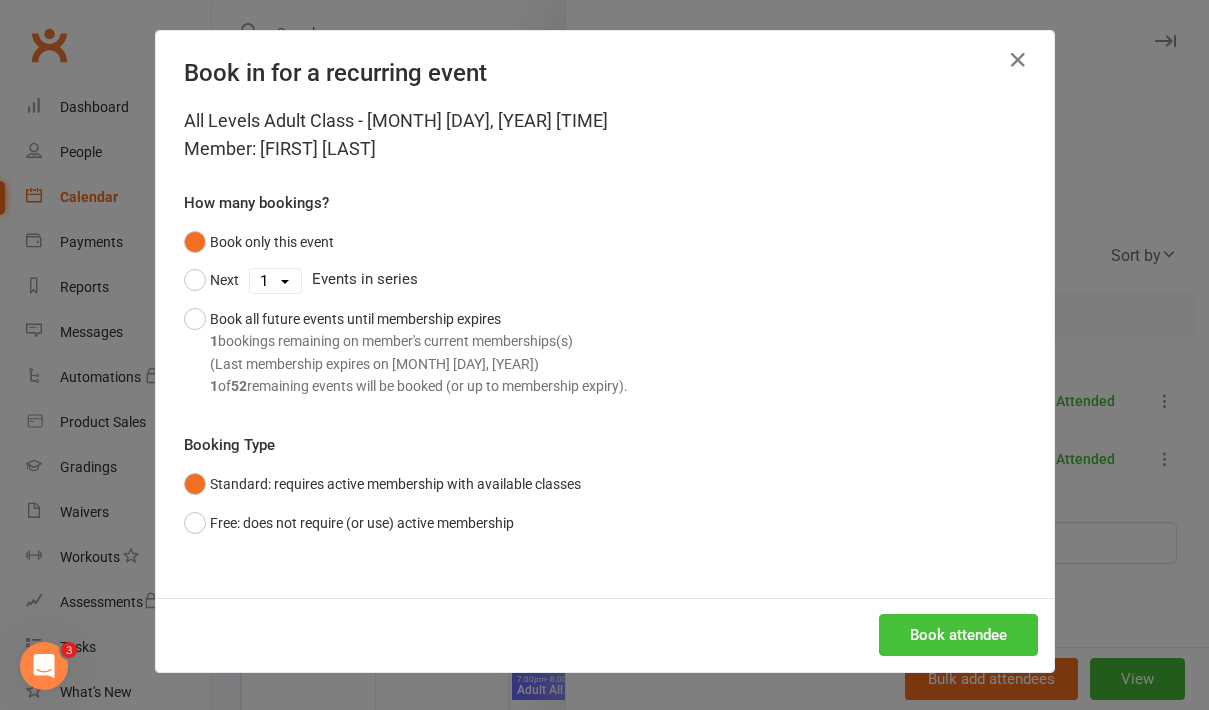 click on "Book attendee" at bounding box center (958, 635) 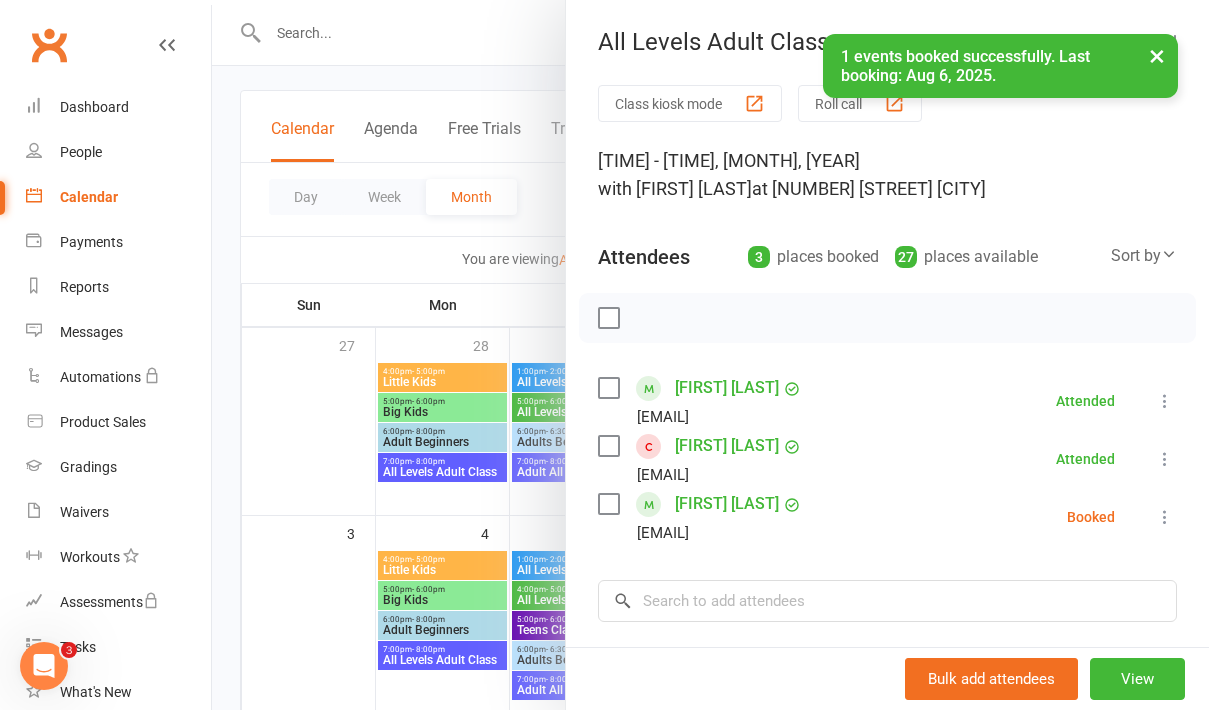click at bounding box center (1165, 517) 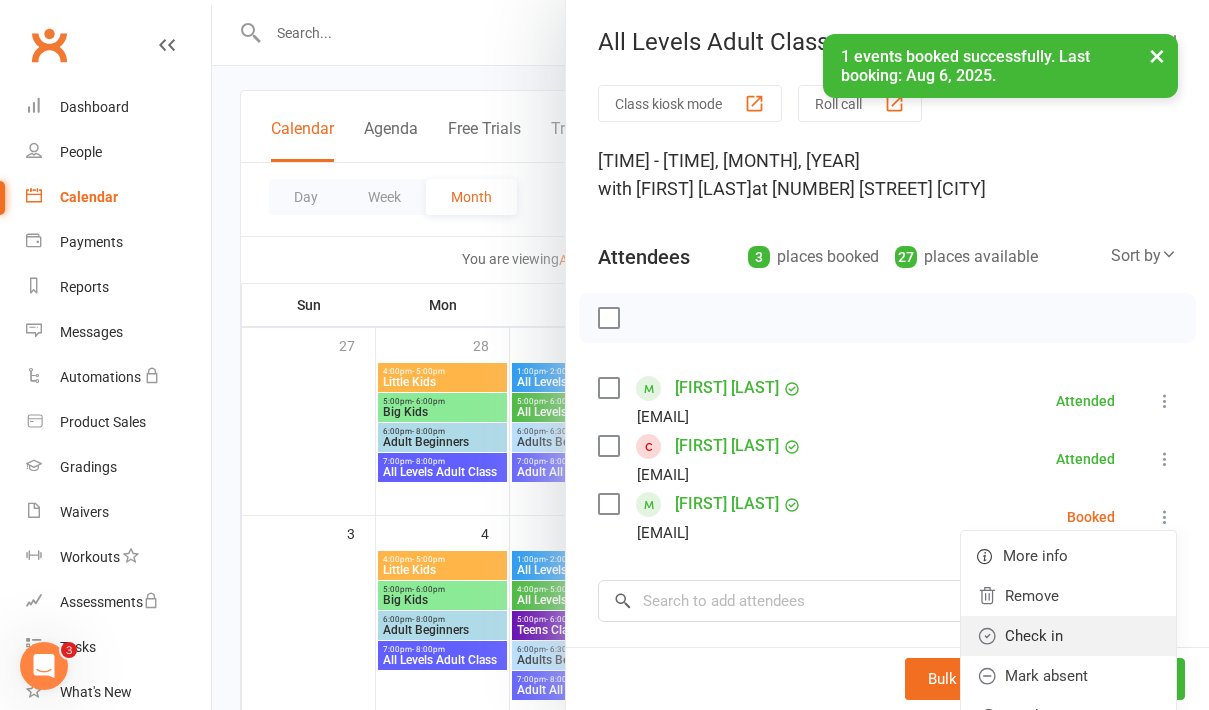click on "Check in" at bounding box center (1068, 636) 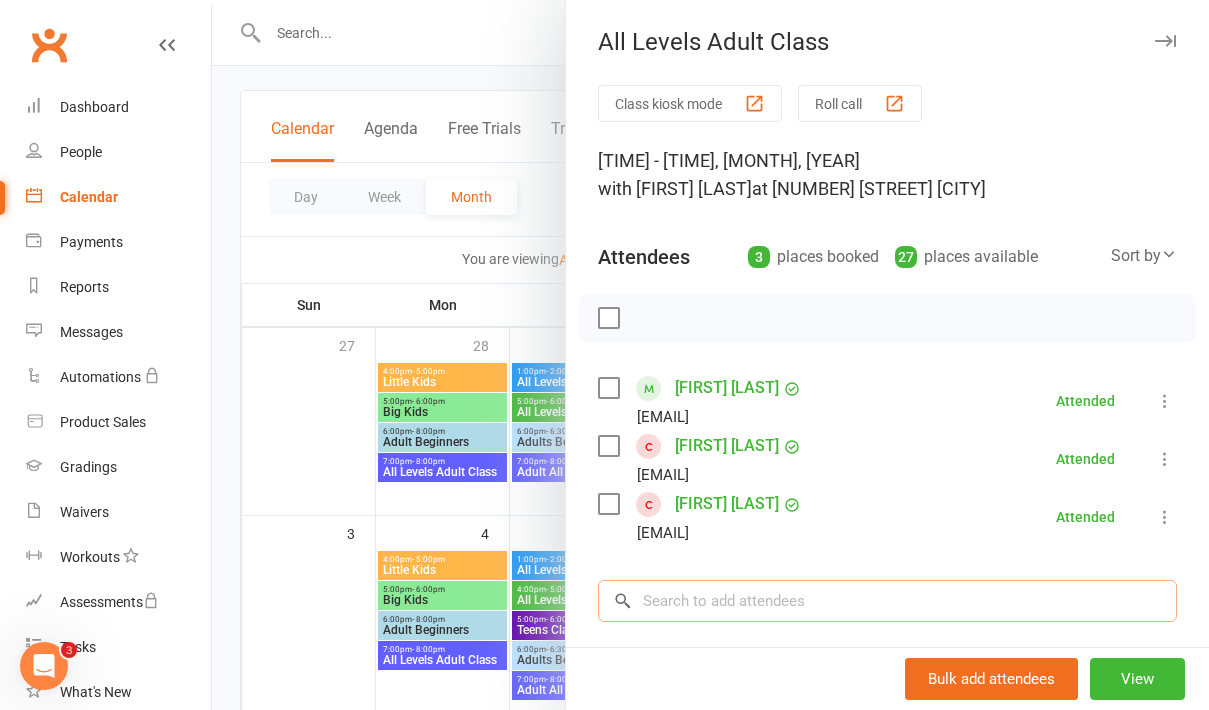 click at bounding box center [887, 601] 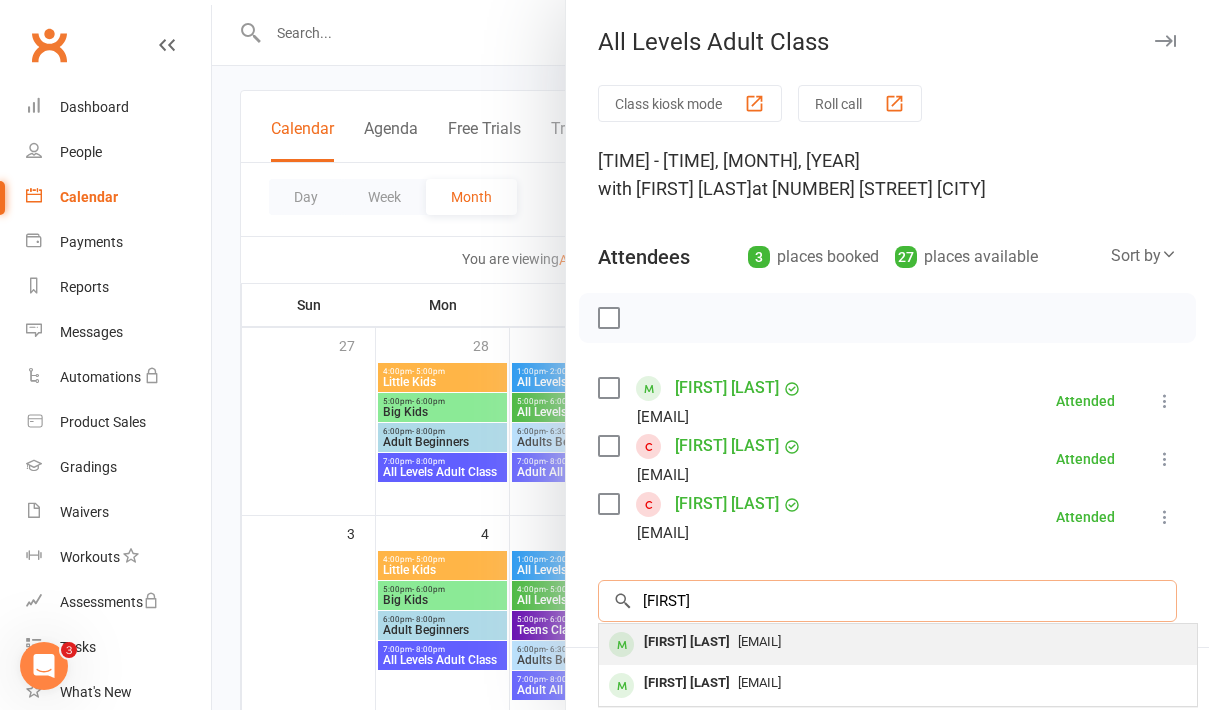 type on "[FIRST]" 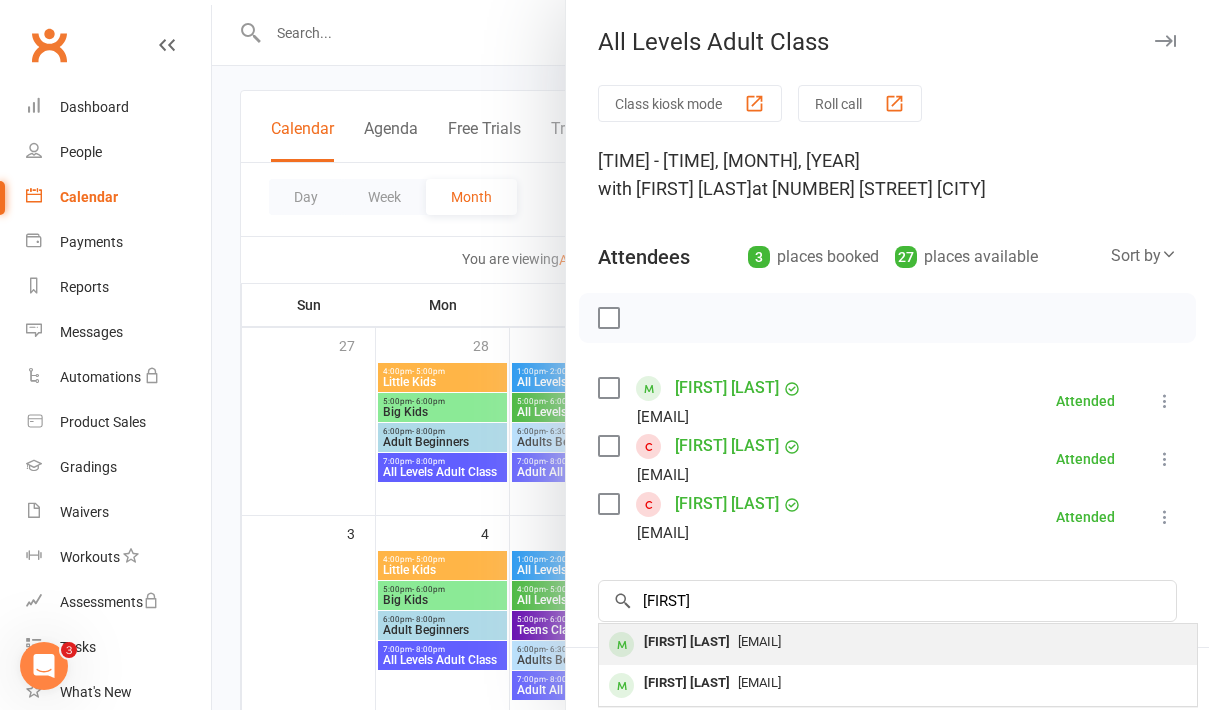 click on "[EMAIL]" at bounding box center [898, 642] 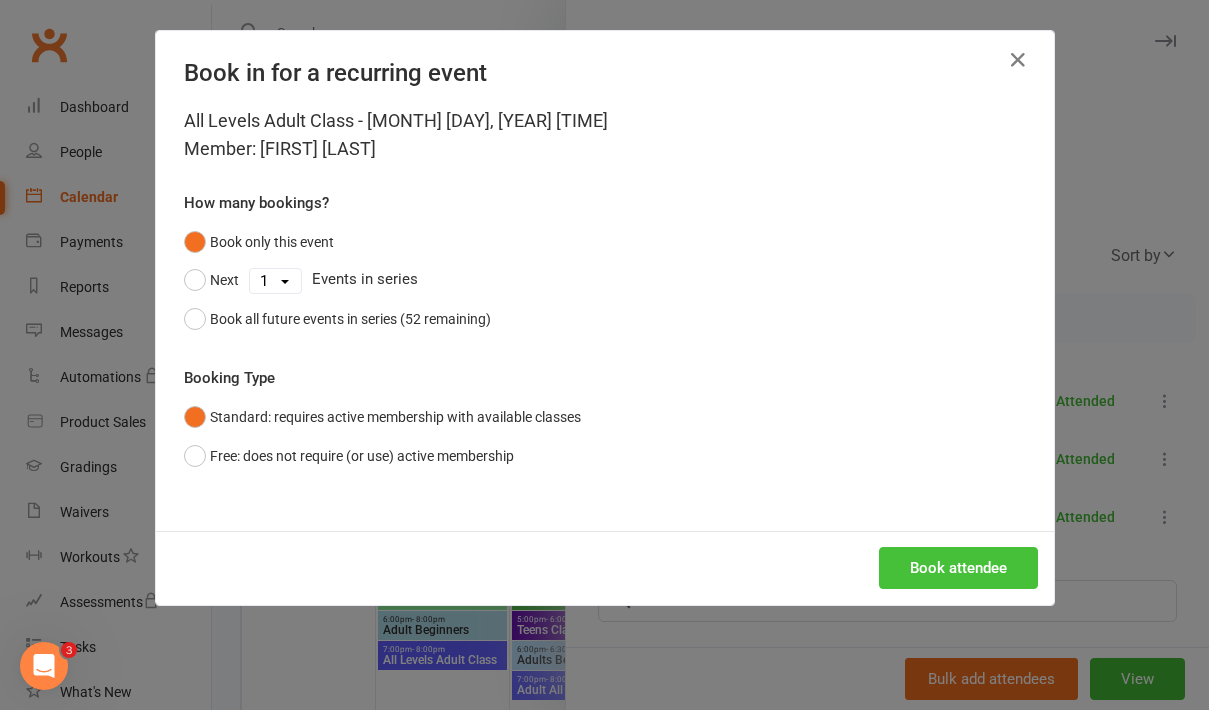 click on "Book attendee" at bounding box center [958, 568] 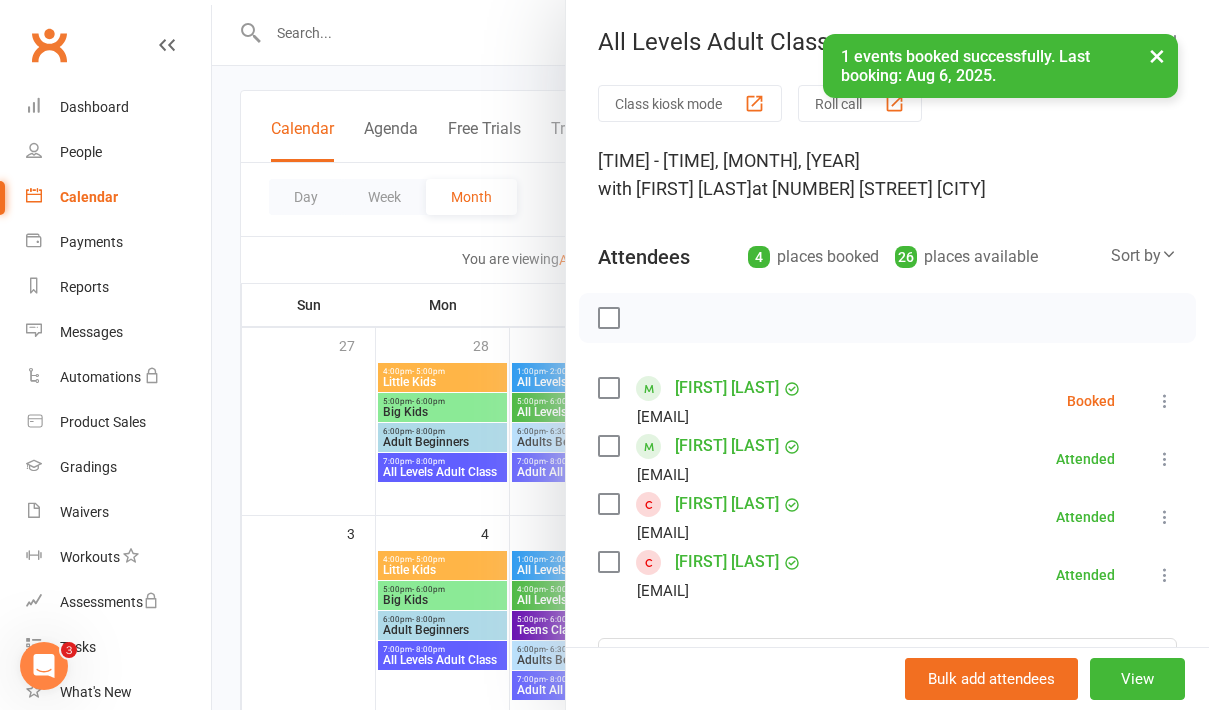 click on "[FIRST] [LAST]  [EMAIL] Booked More info  Remove  Check in  Mark absent  Send message  All bookings for series" at bounding box center [887, 401] 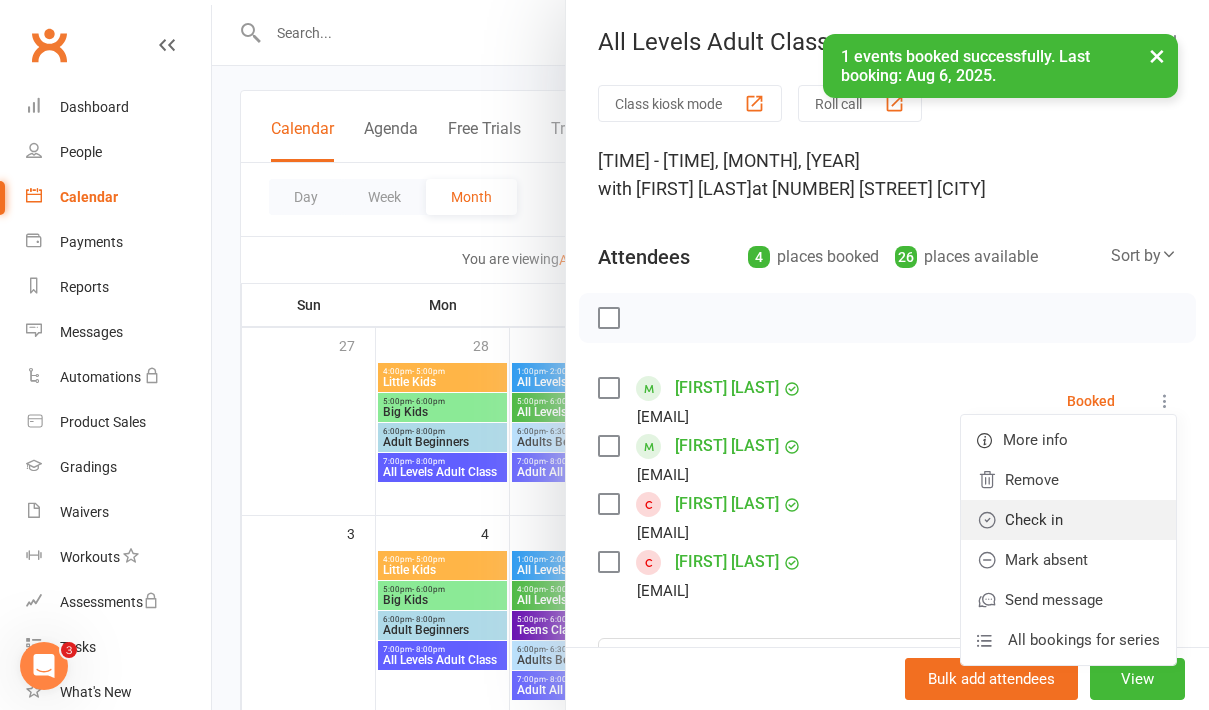click on "Check in" at bounding box center [1068, 520] 